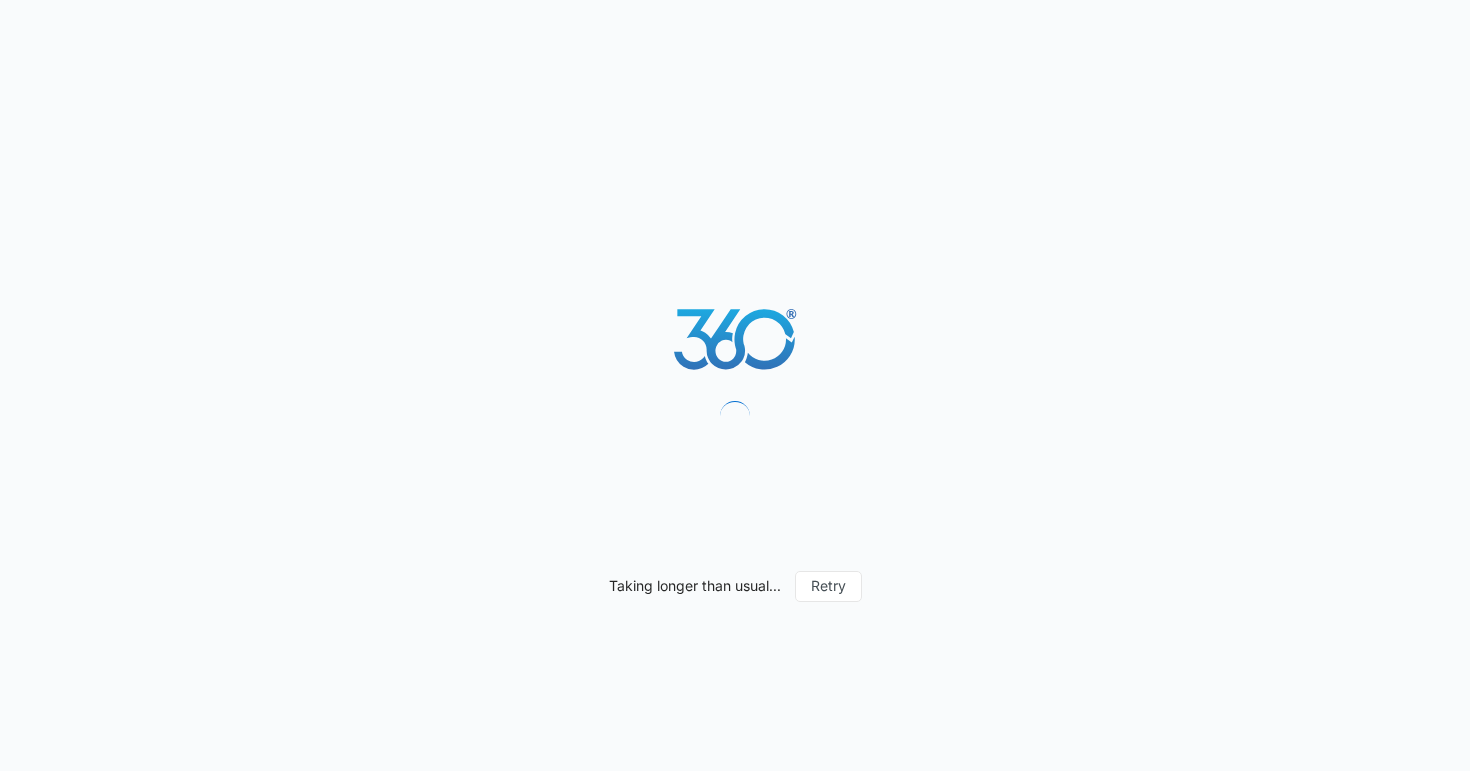 scroll, scrollTop: 0, scrollLeft: 0, axis: both 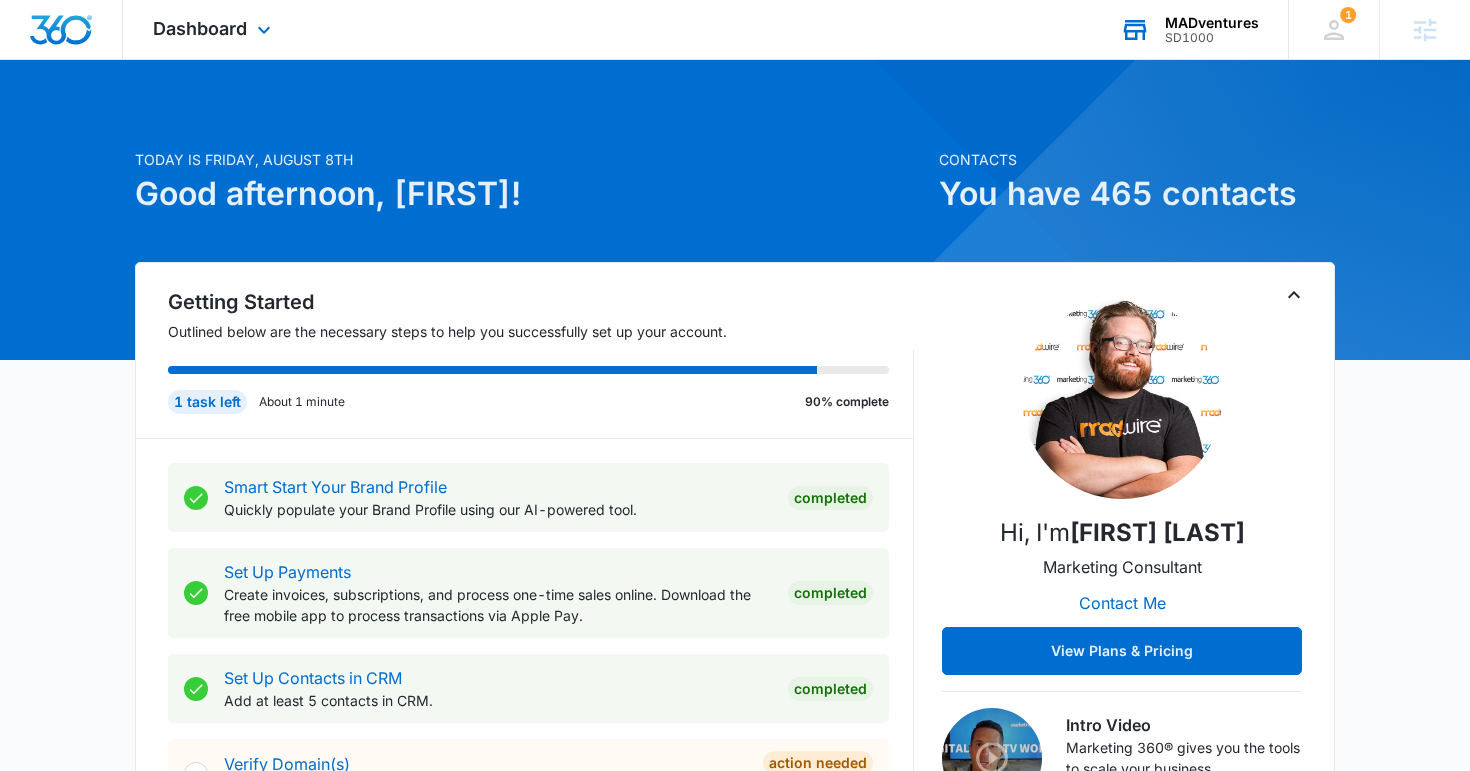 click 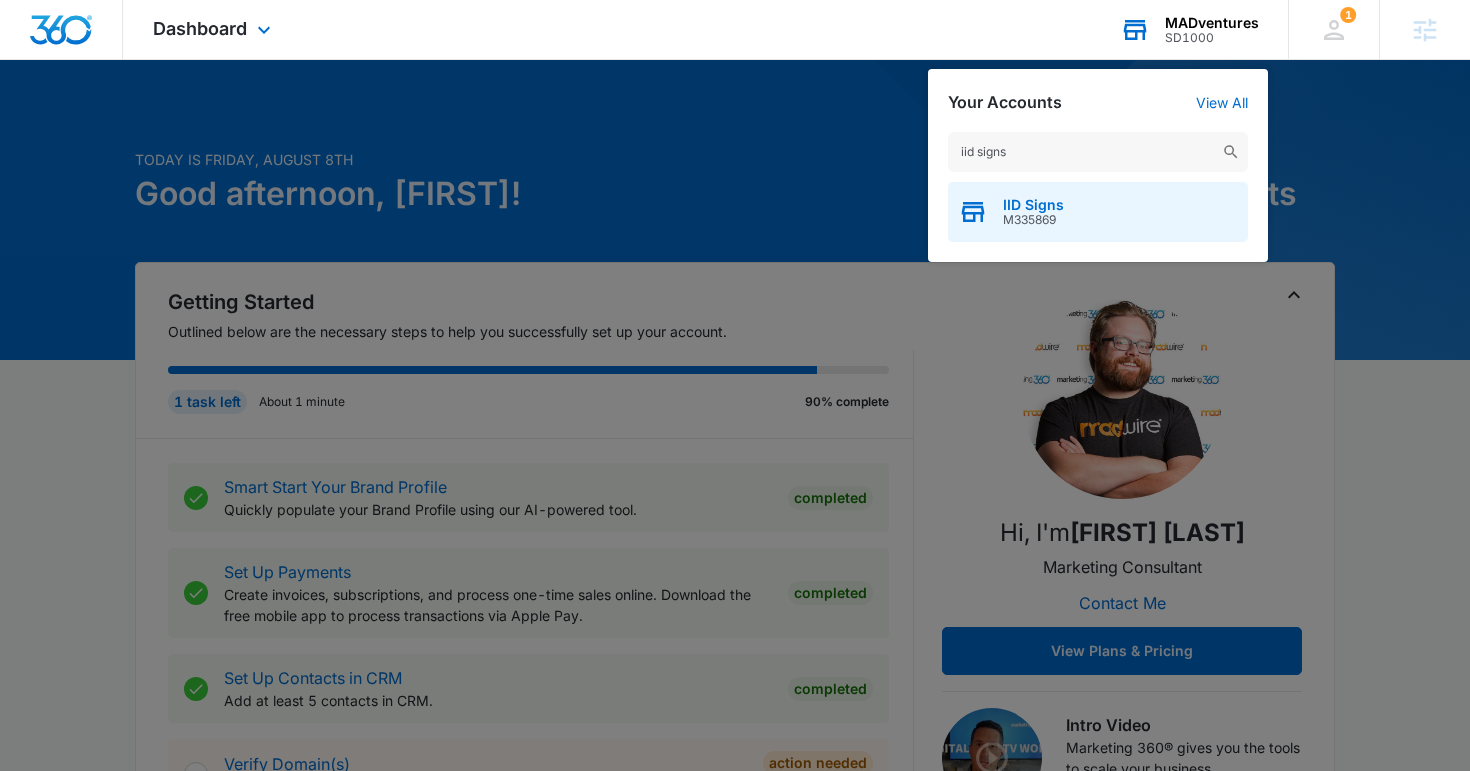 type on "iid signs" 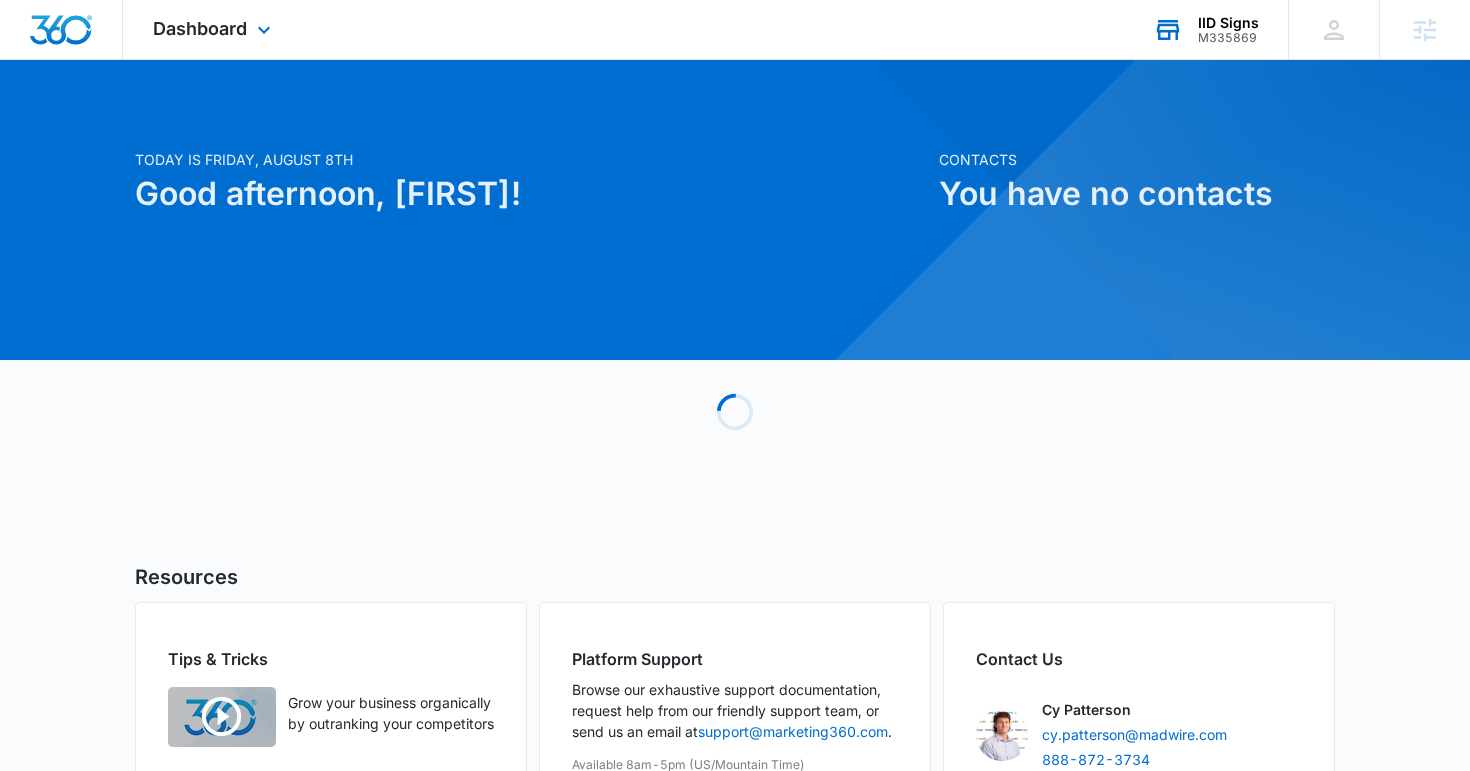 click on "Dashboard Apps Reputation Websites Forms CRM Email Social Shop Content Ads Intelligence Files Brand Settings" at bounding box center (214, 29) 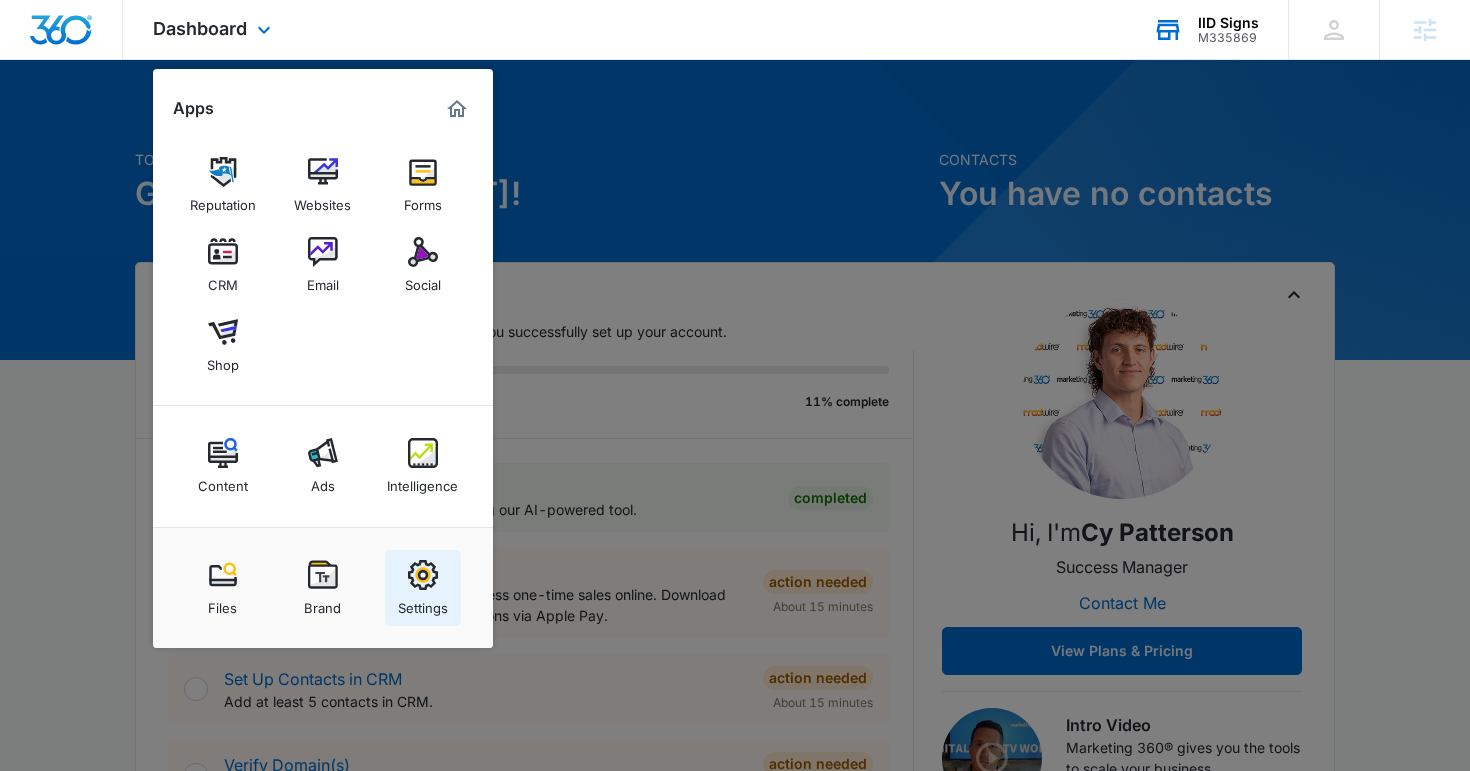click at bounding box center (423, 575) 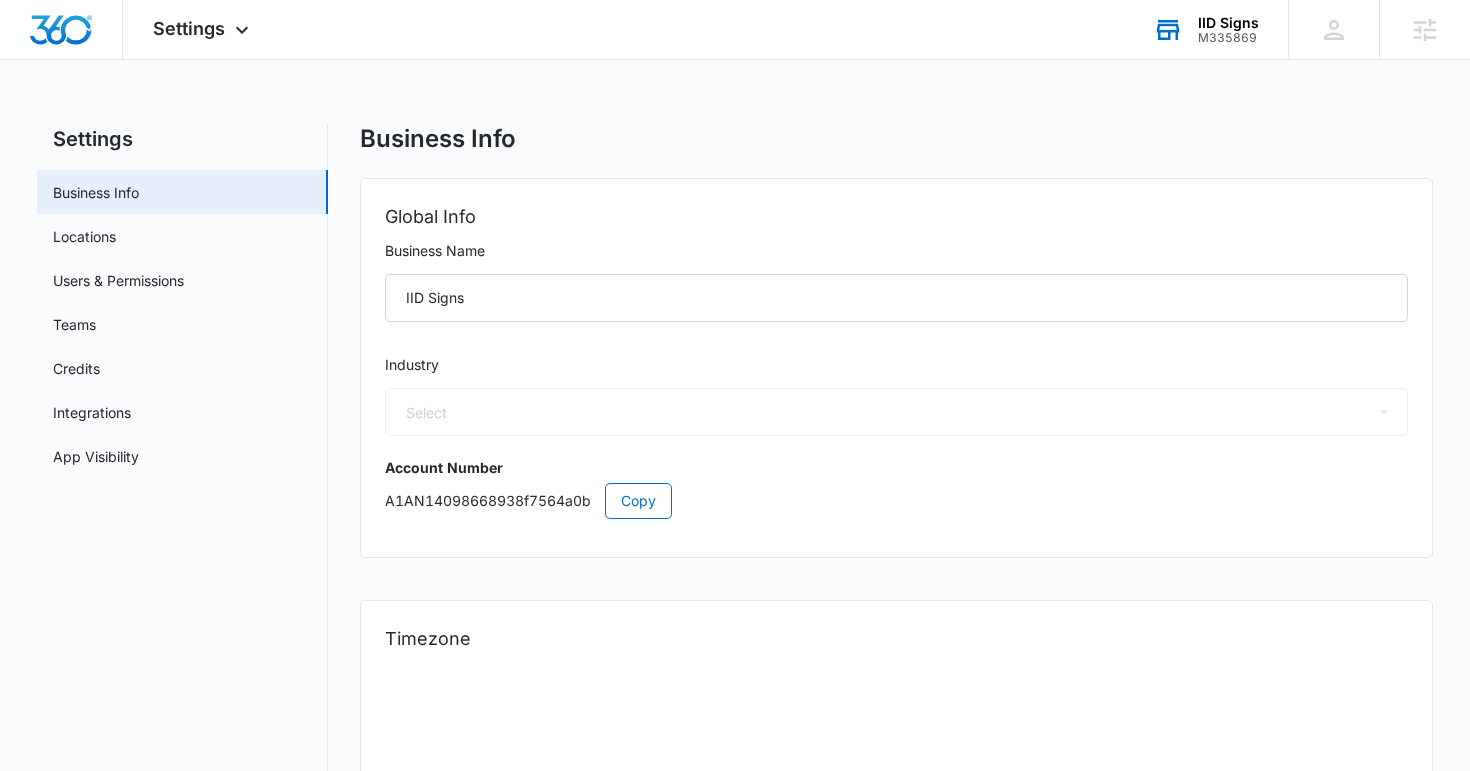 select on "54" 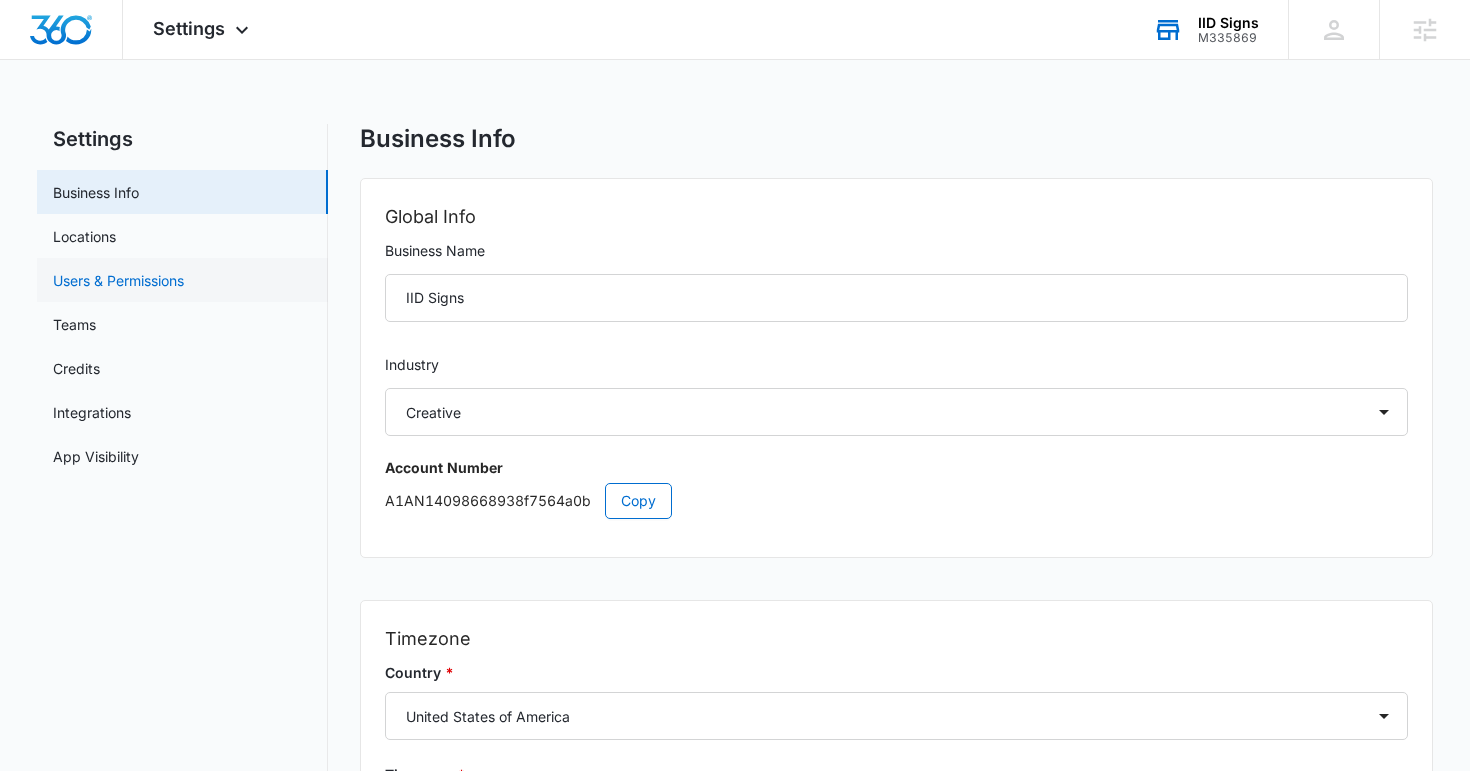 click on "Users & Permissions" at bounding box center (118, 280) 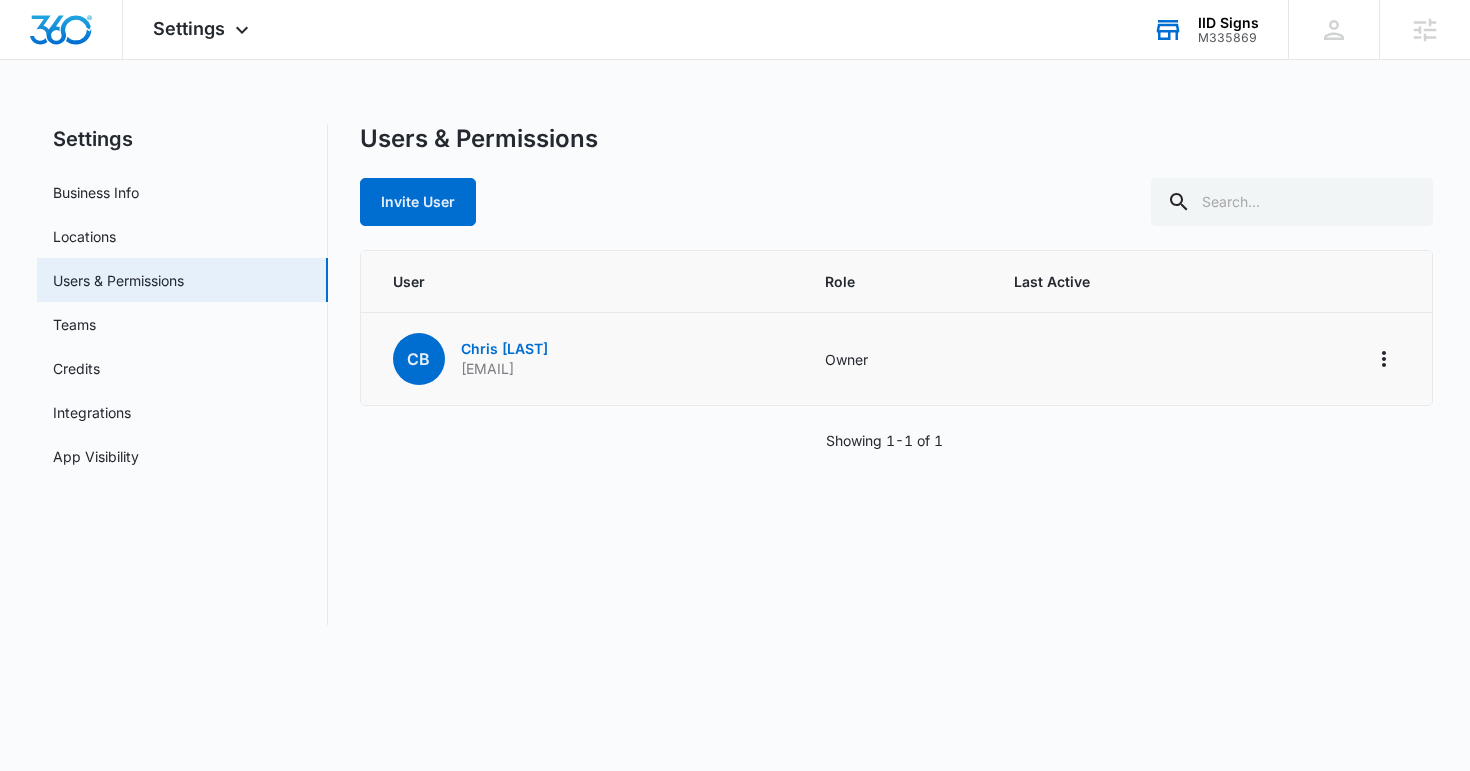 drag, startPoint x: 455, startPoint y: 369, endPoint x: 643, endPoint y: 369, distance: 188 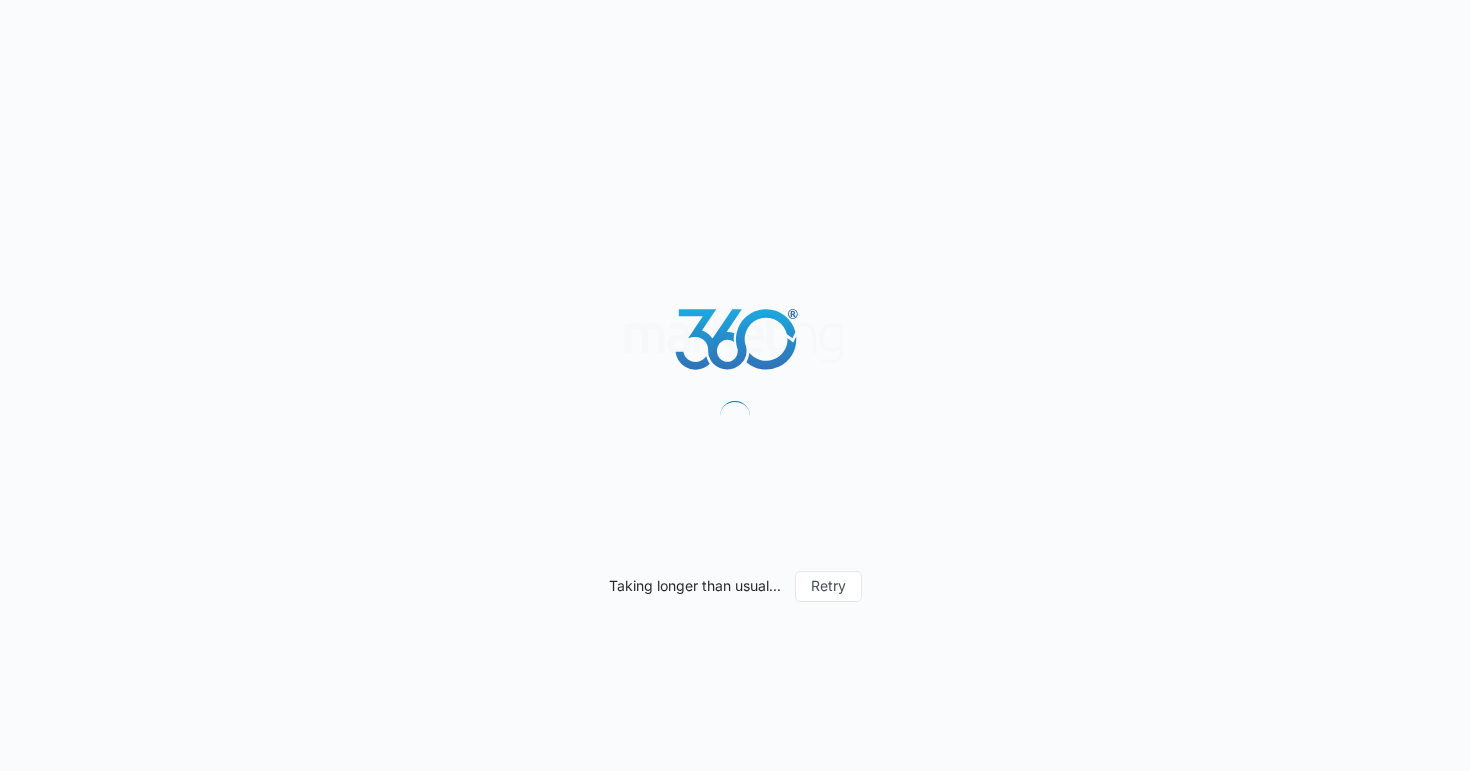 scroll, scrollTop: 0, scrollLeft: 0, axis: both 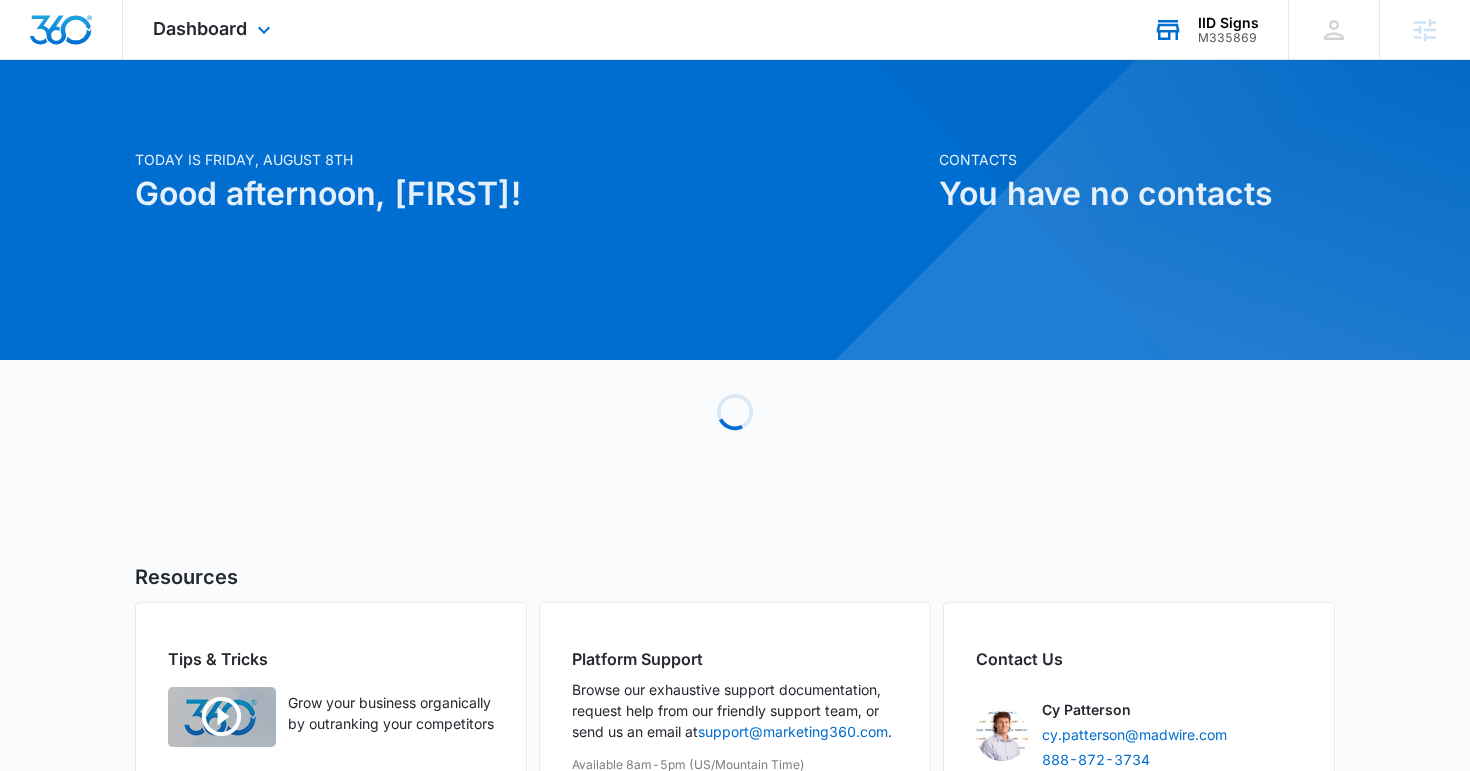 click 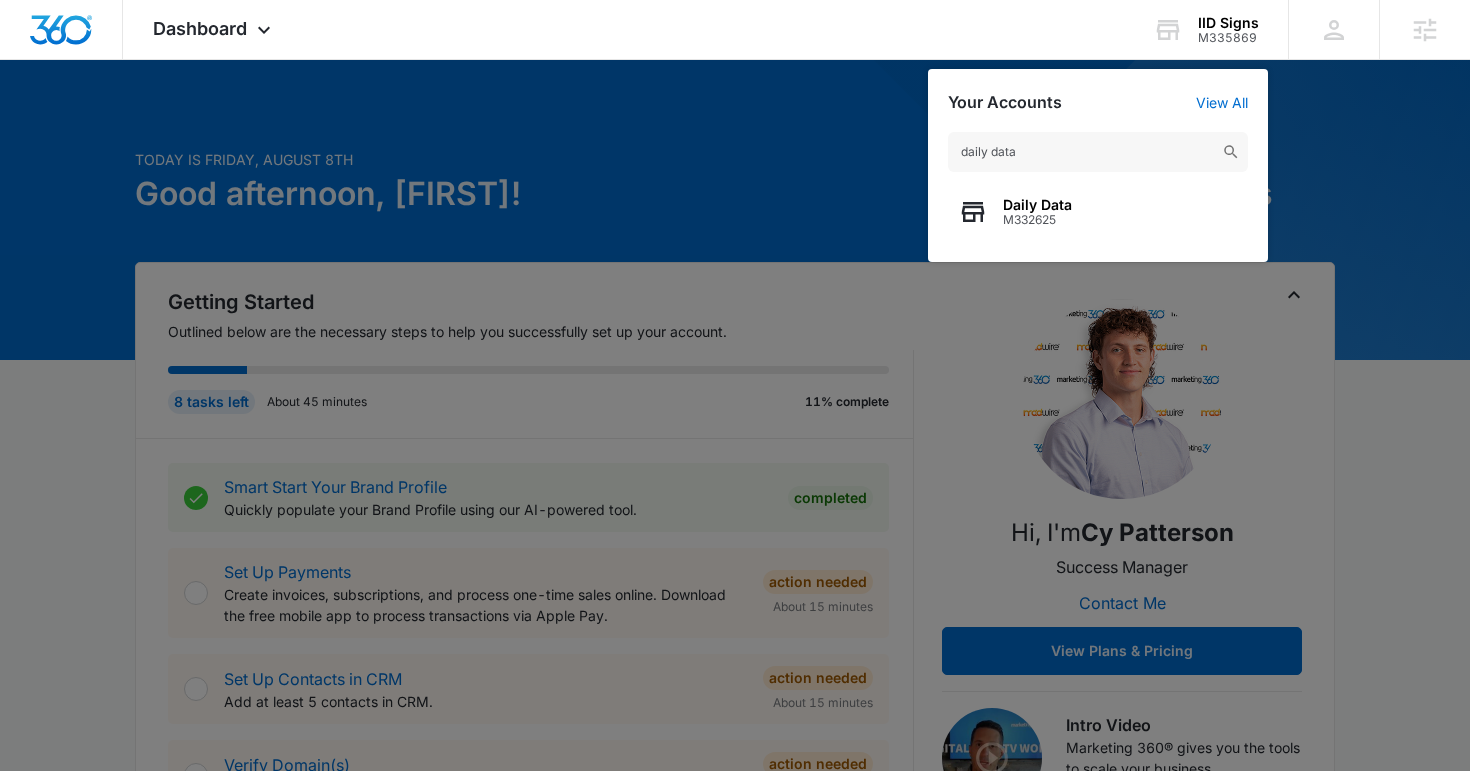 type on "daily data" 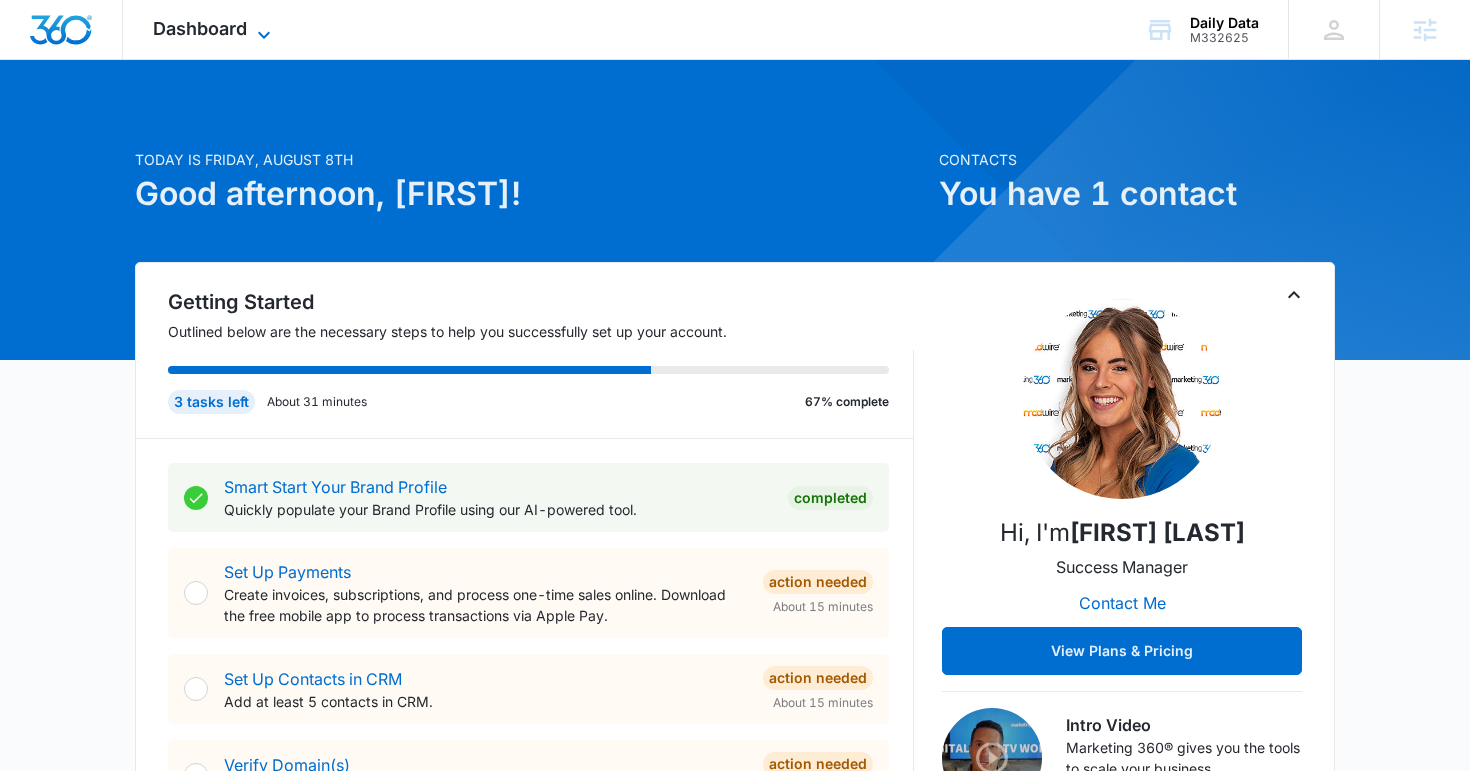click 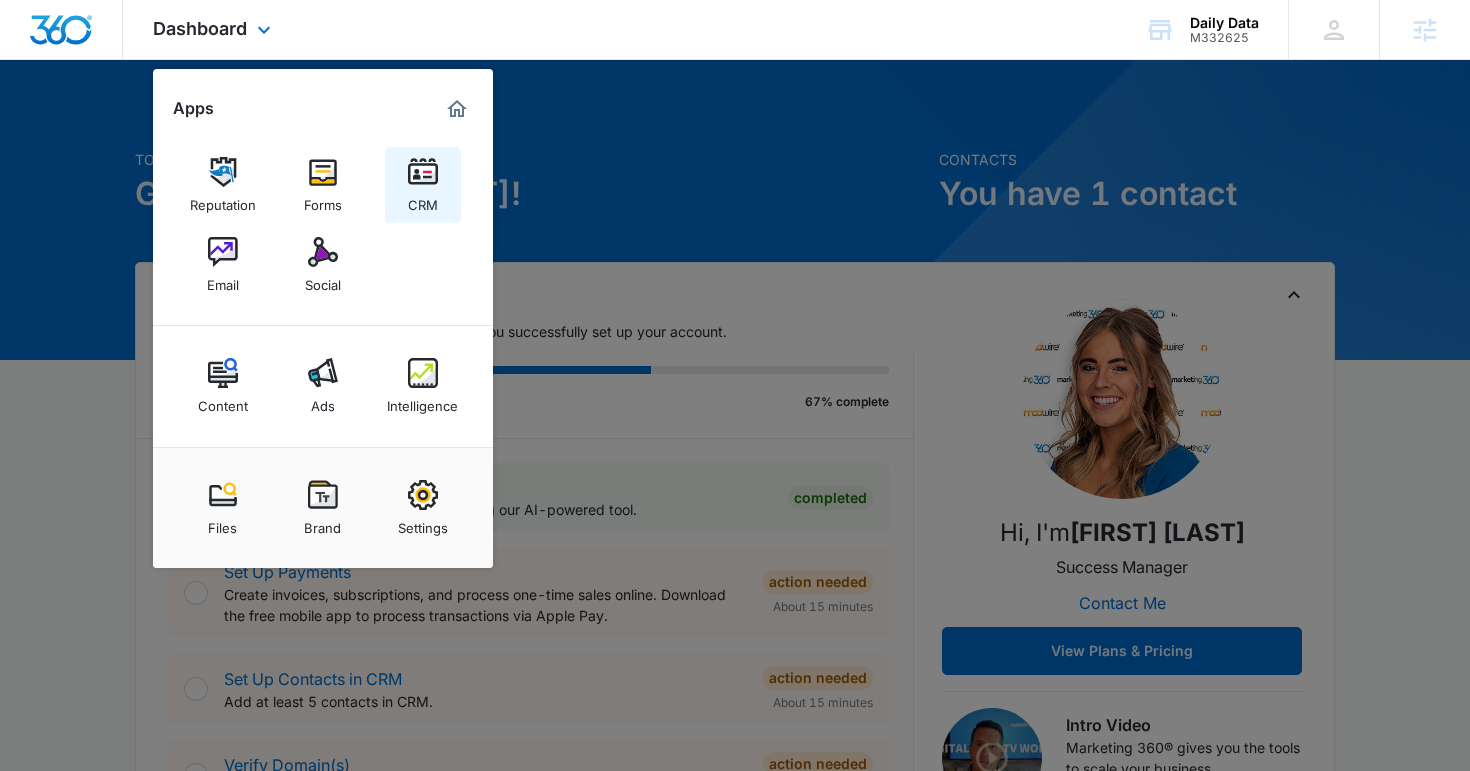 click on "CRM" at bounding box center (423, 185) 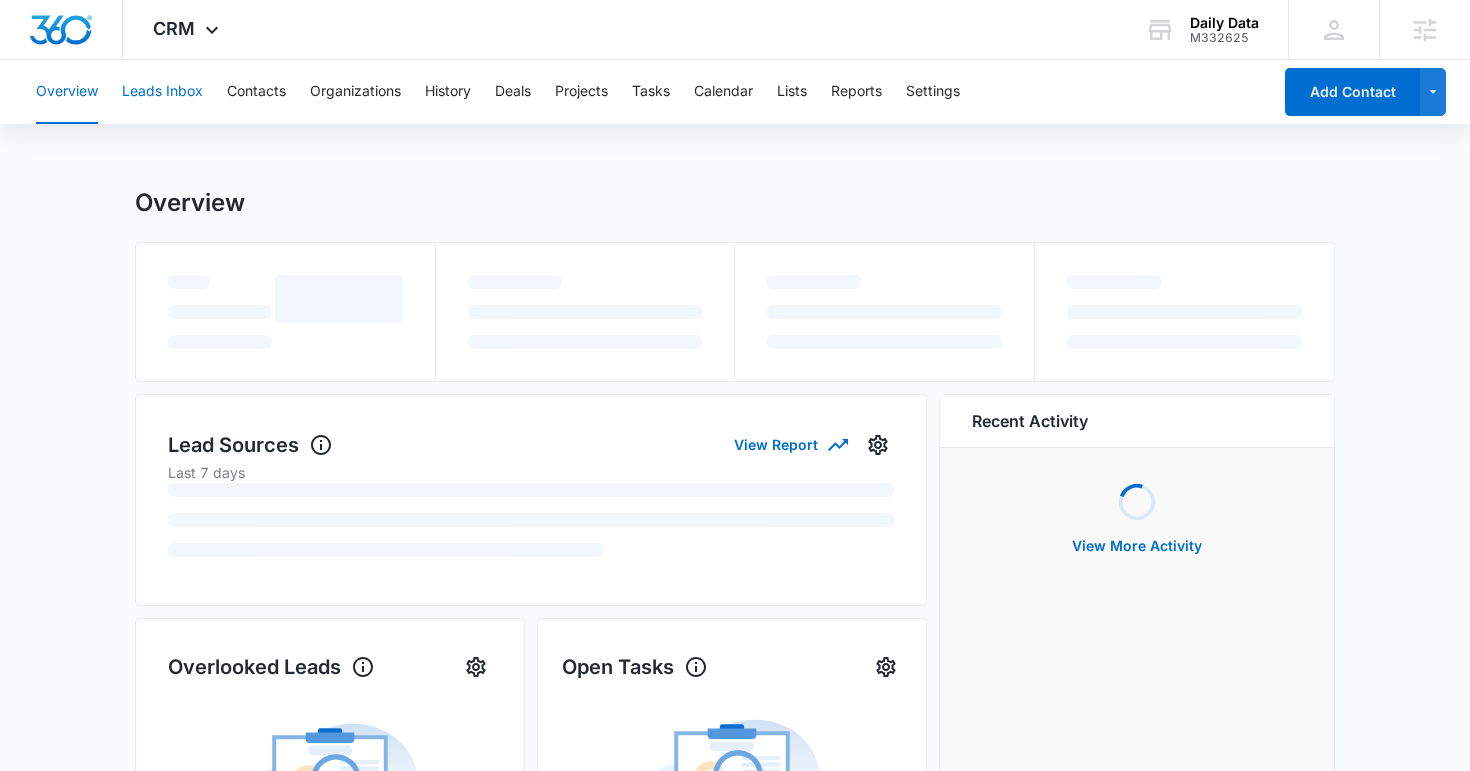click on "Leads Inbox" at bounding box center (162, 92) 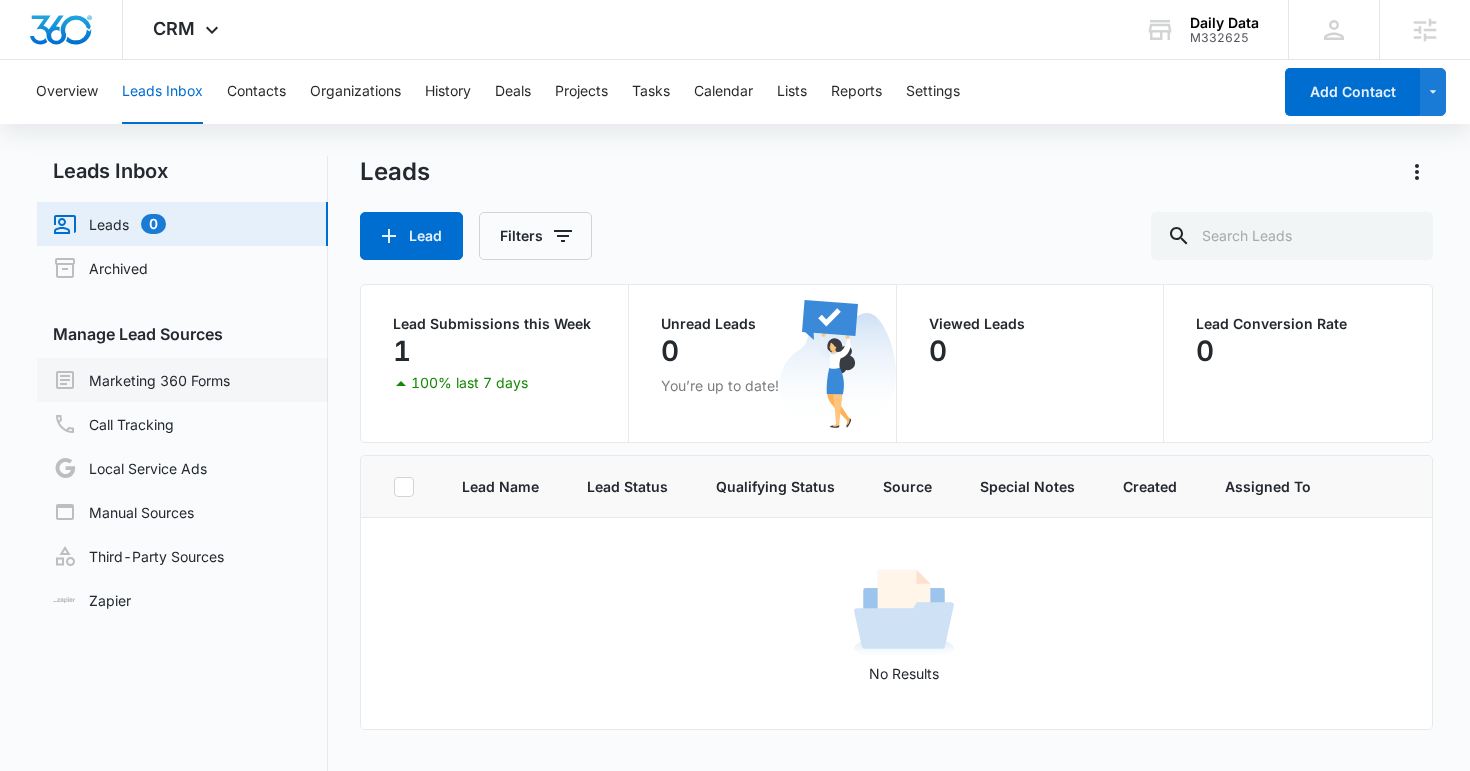 click on "Marketing 360 Forms" at bounding box center (141, 380) 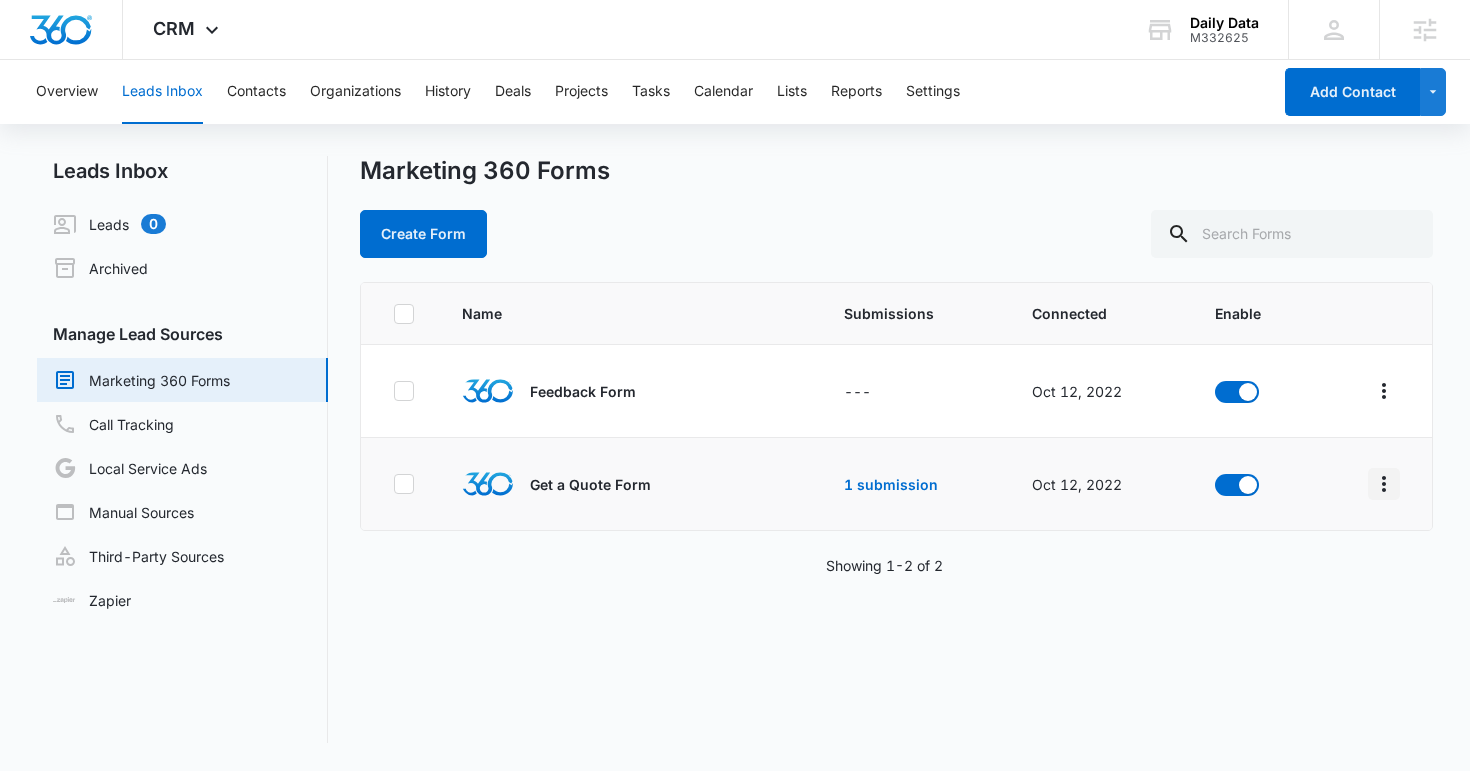 click 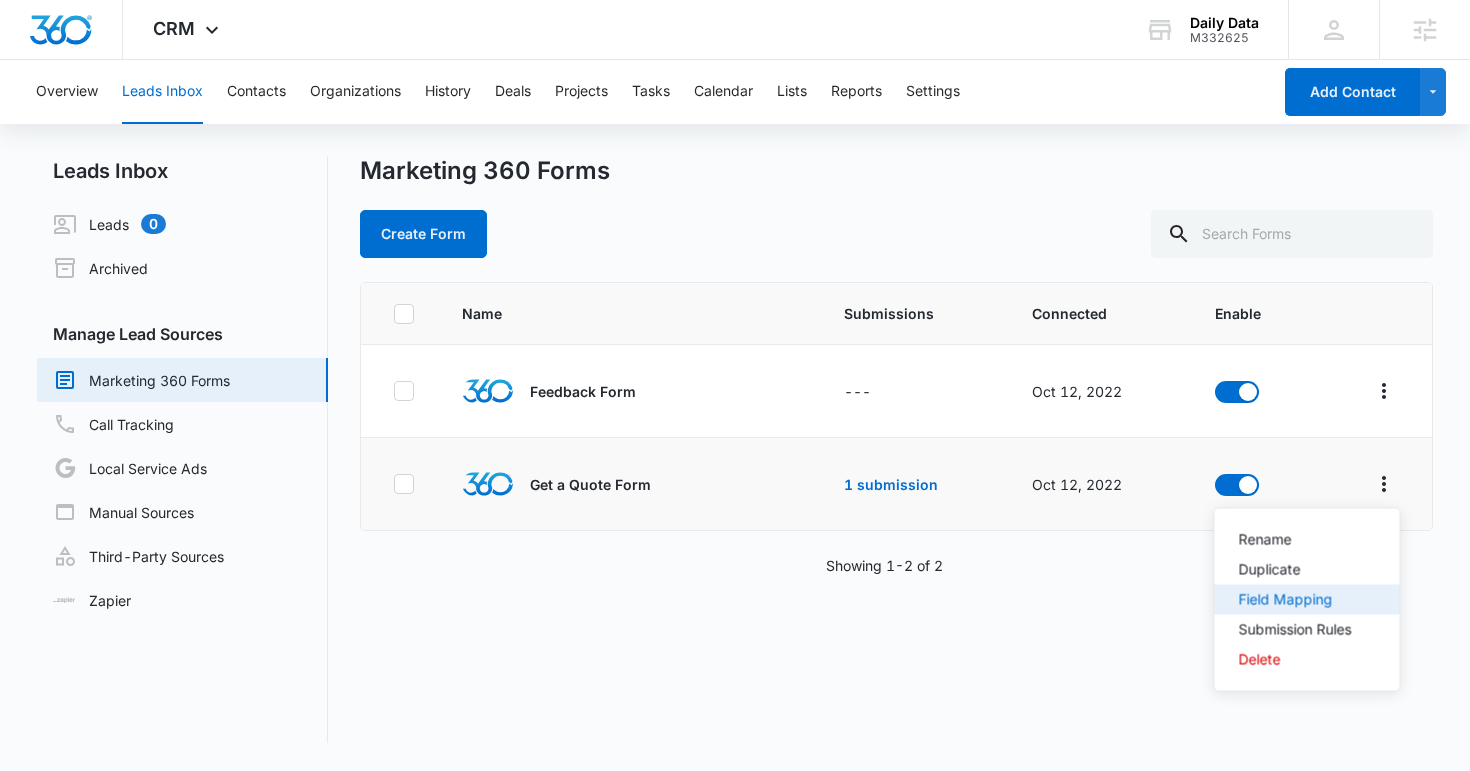 click on "Field Mapping" at bounding box center (1295, 600) 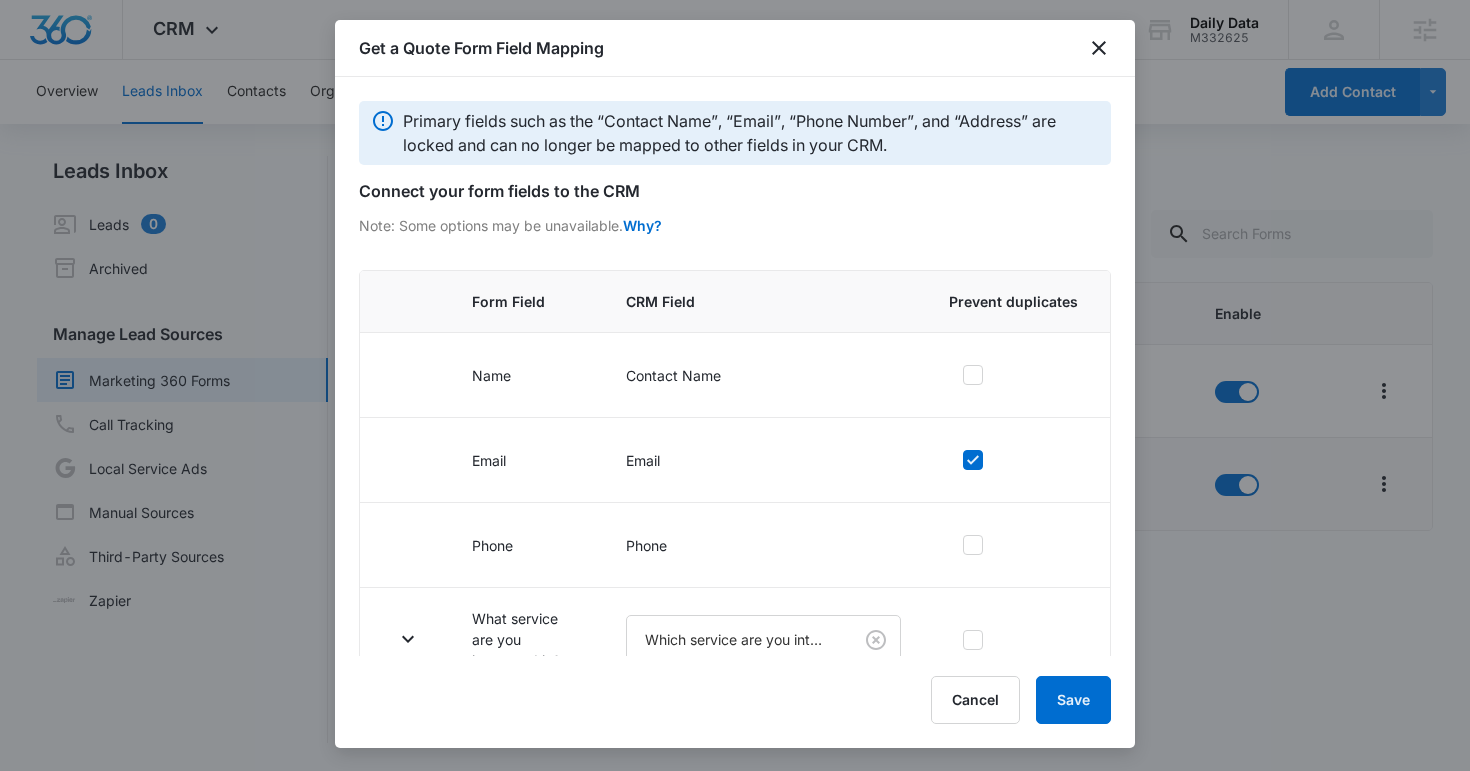 scroll, scrollTop: 231, scrollLeft: 0, axis: vertical 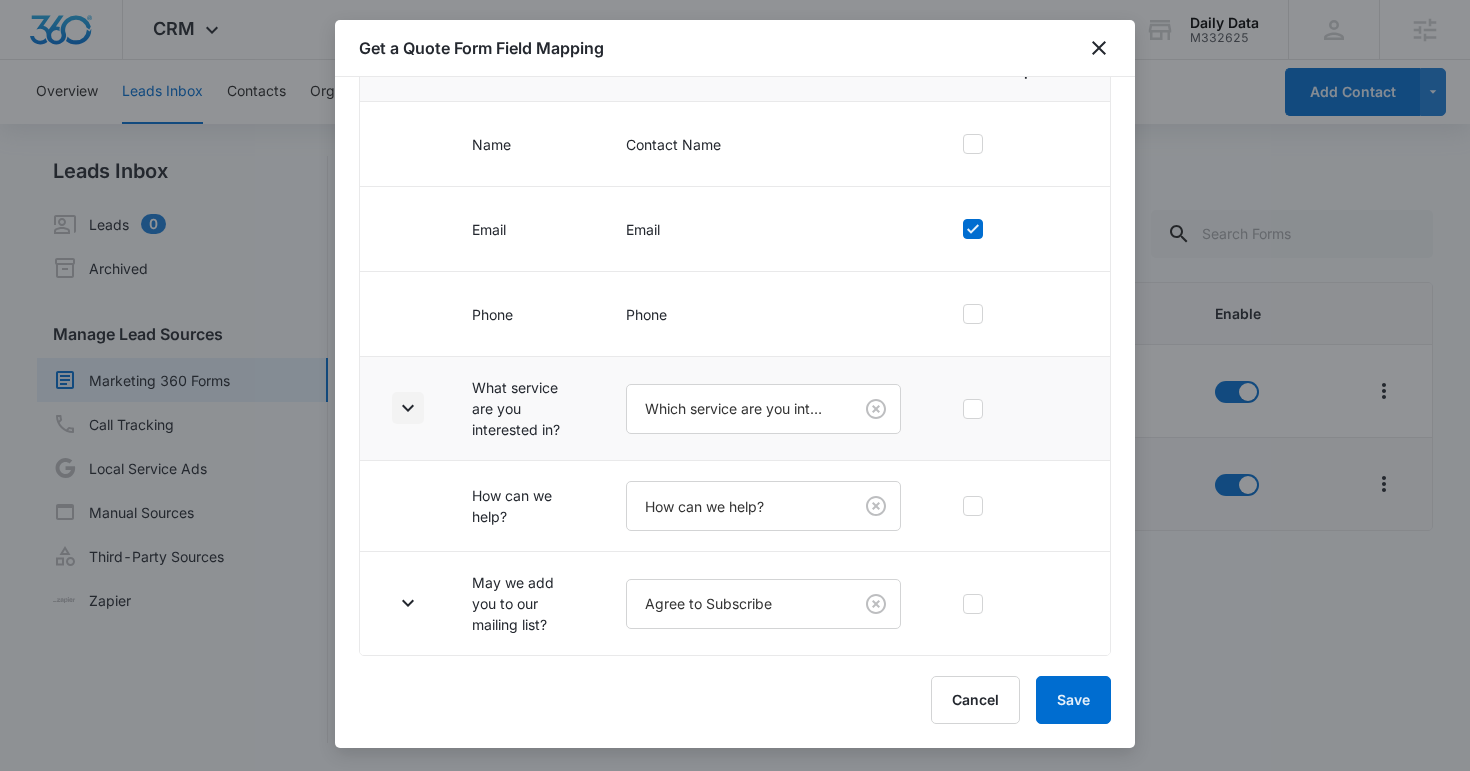 click 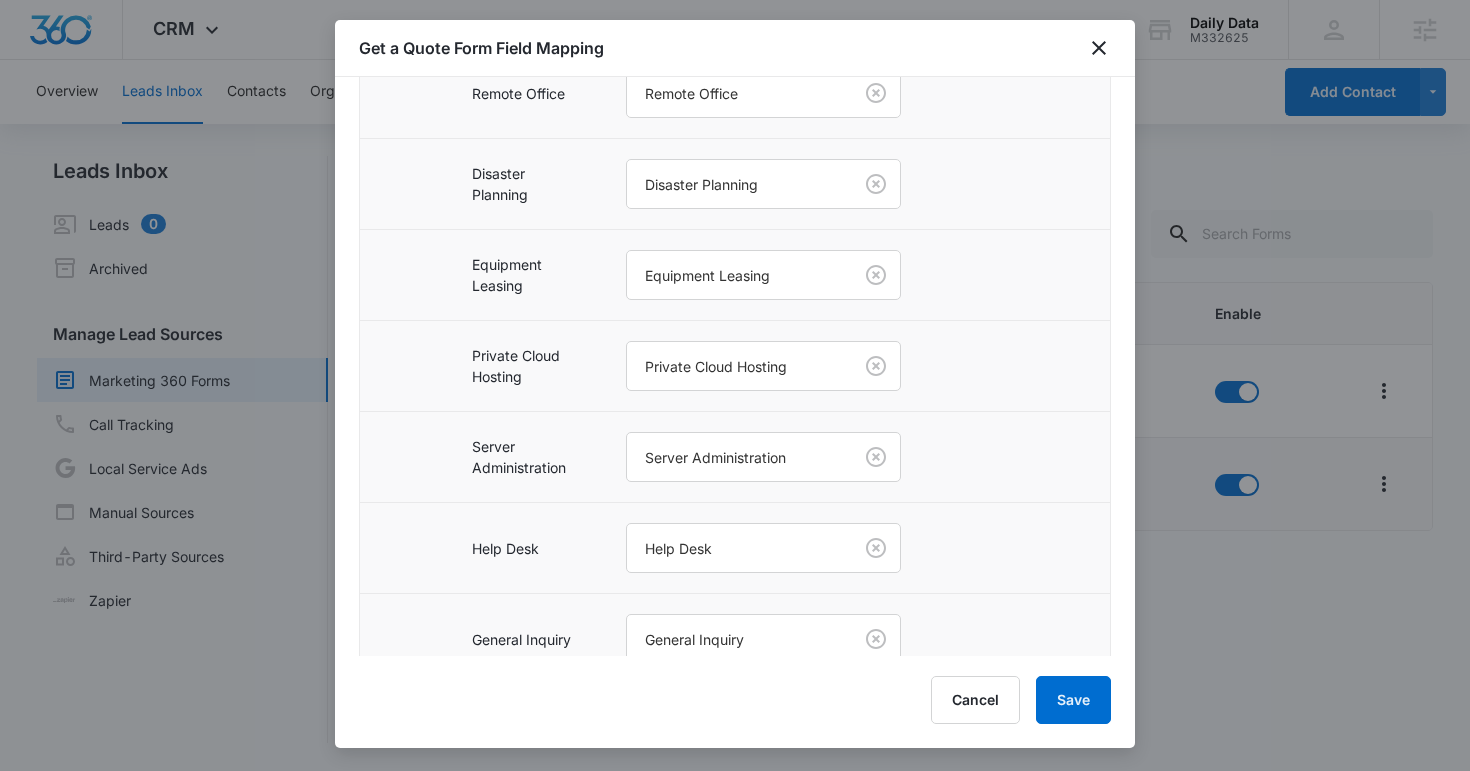 scroll, scrollTop: 959, scrollLeft: 0, axis: vertical 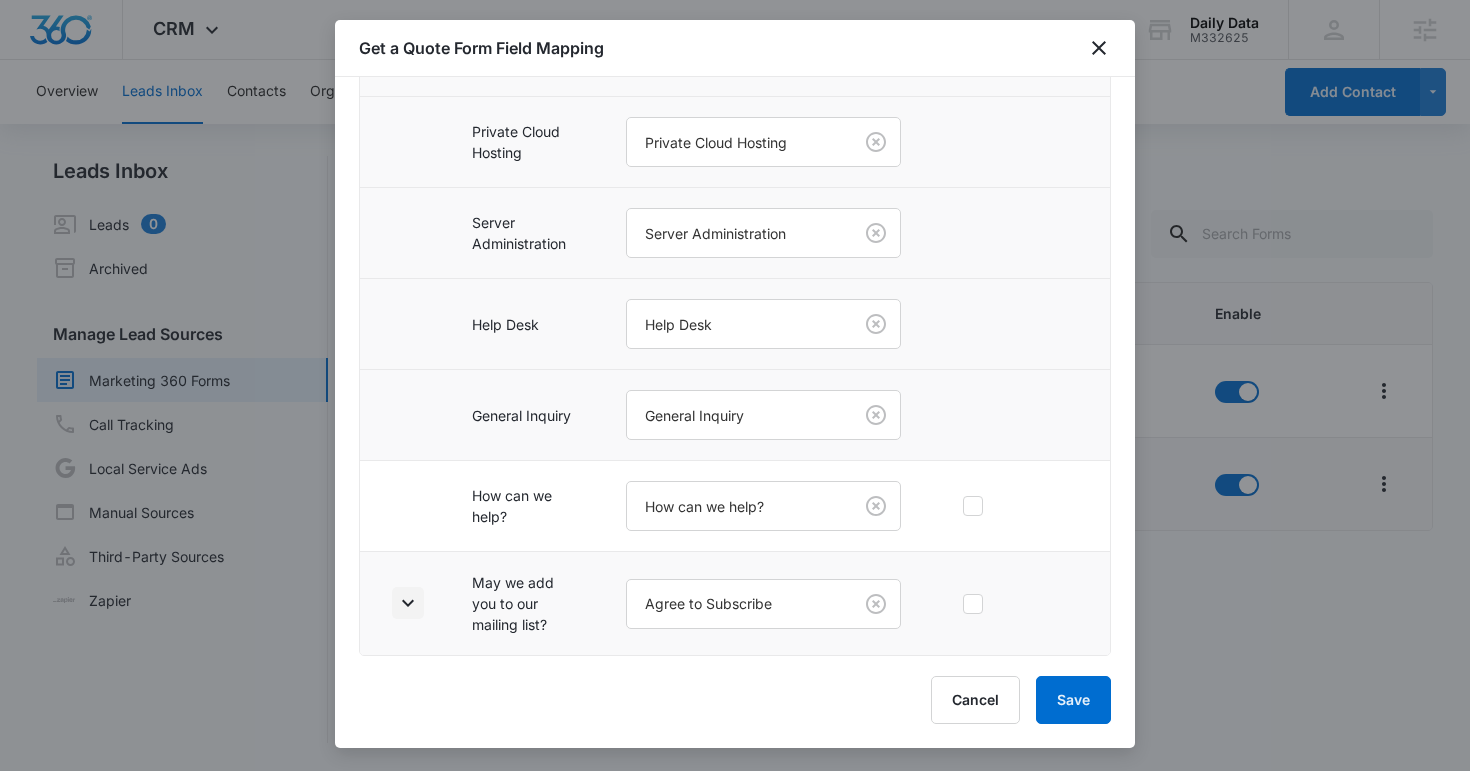 click 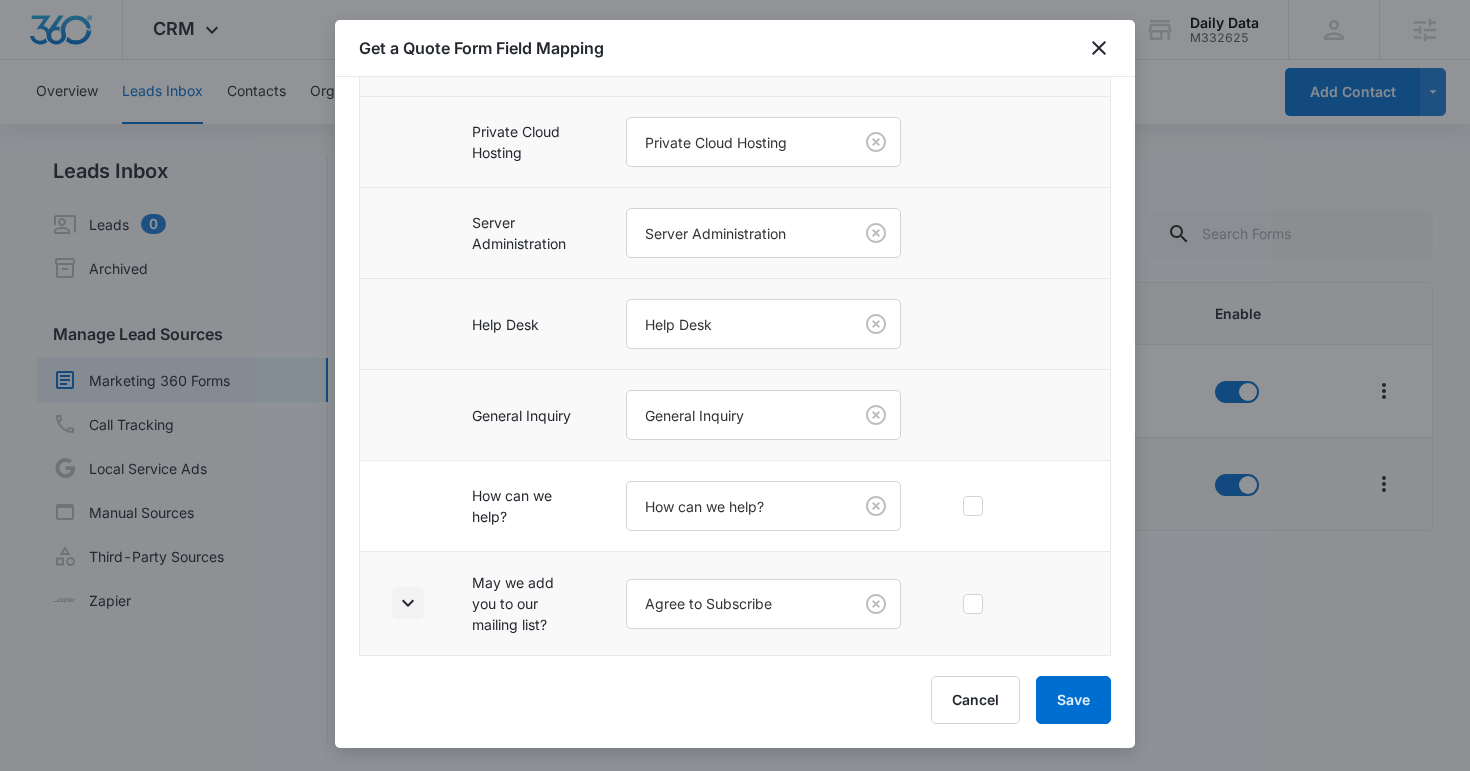 scroll, scrollTop: 1141, scrollLeft: 0, axis: vertical 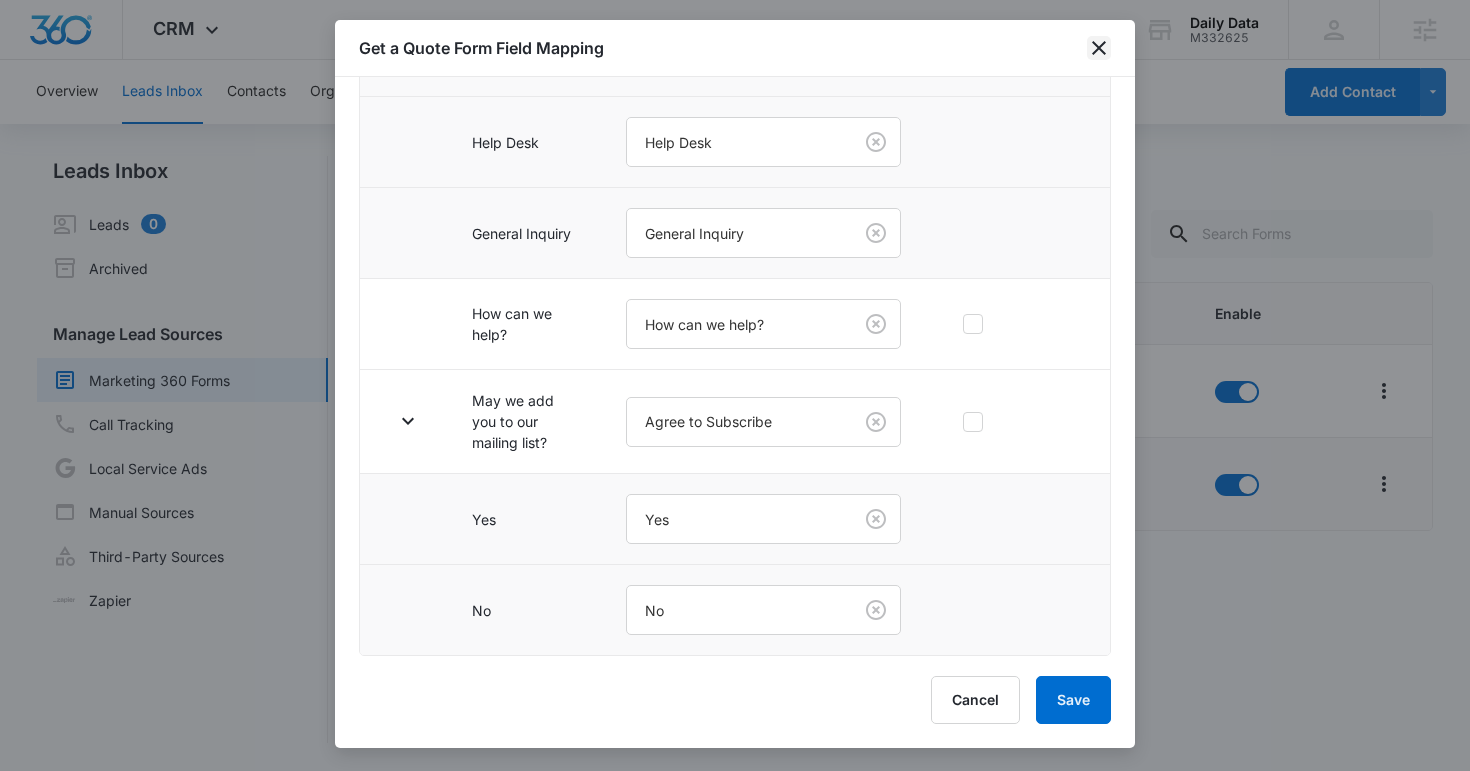 click 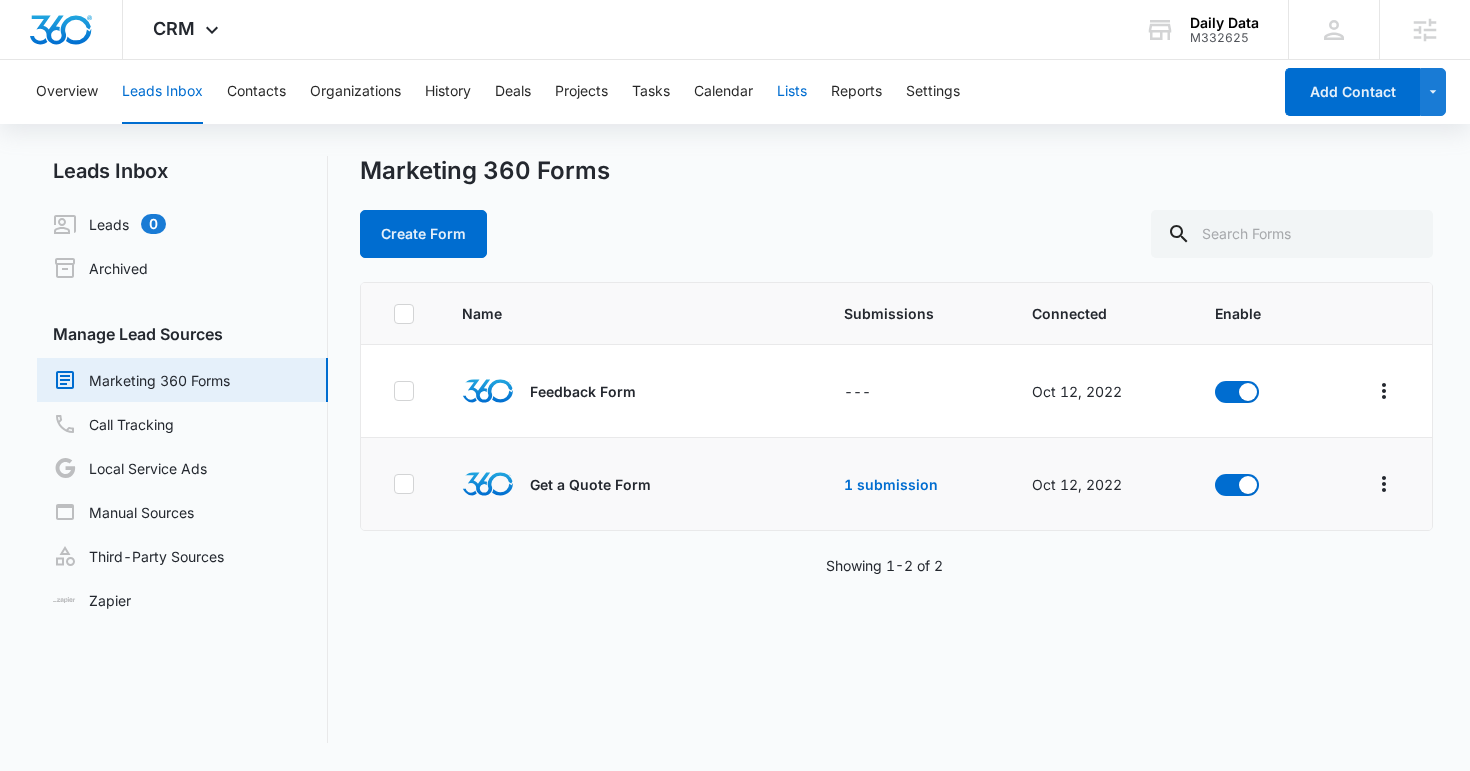 click on "Lists" at bounding box center (792, 92) 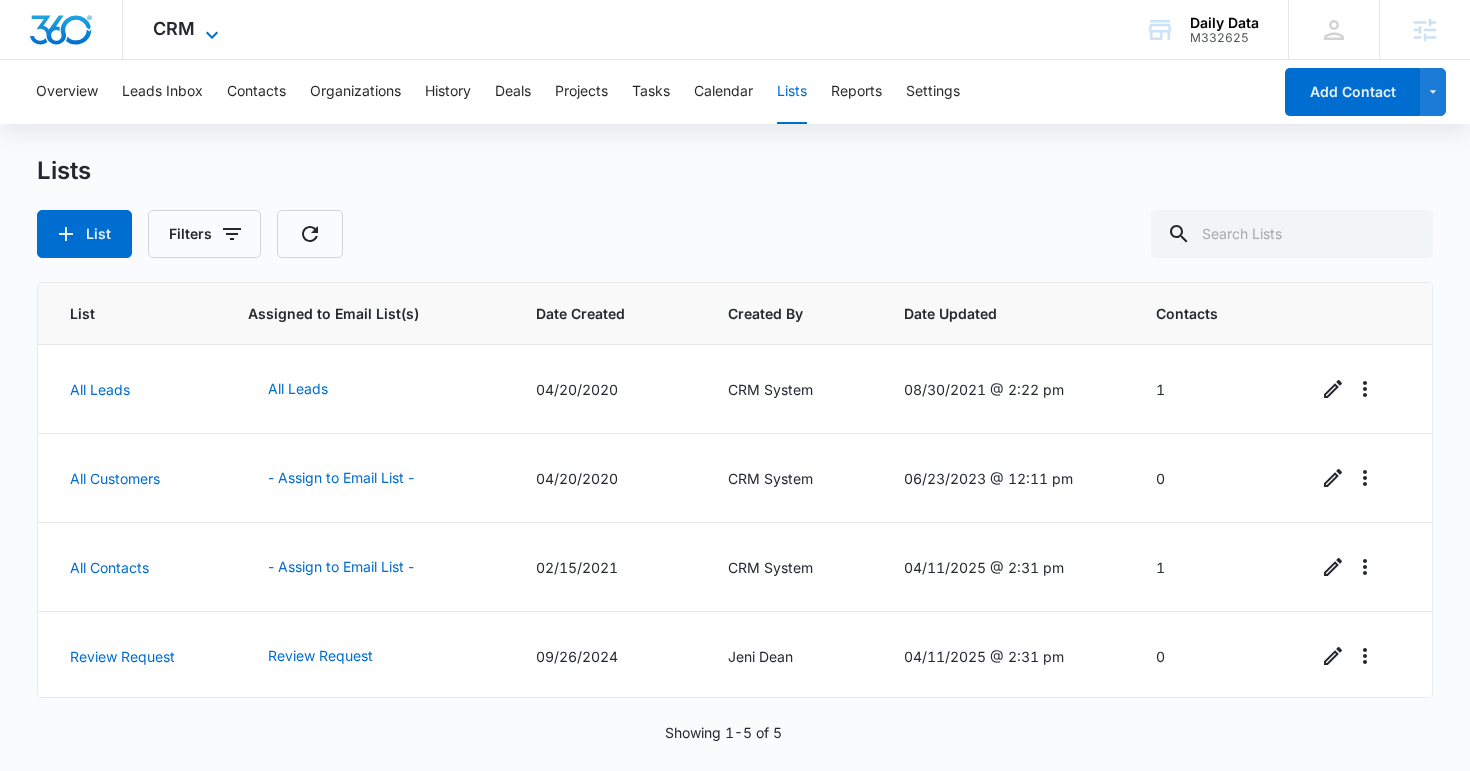 click 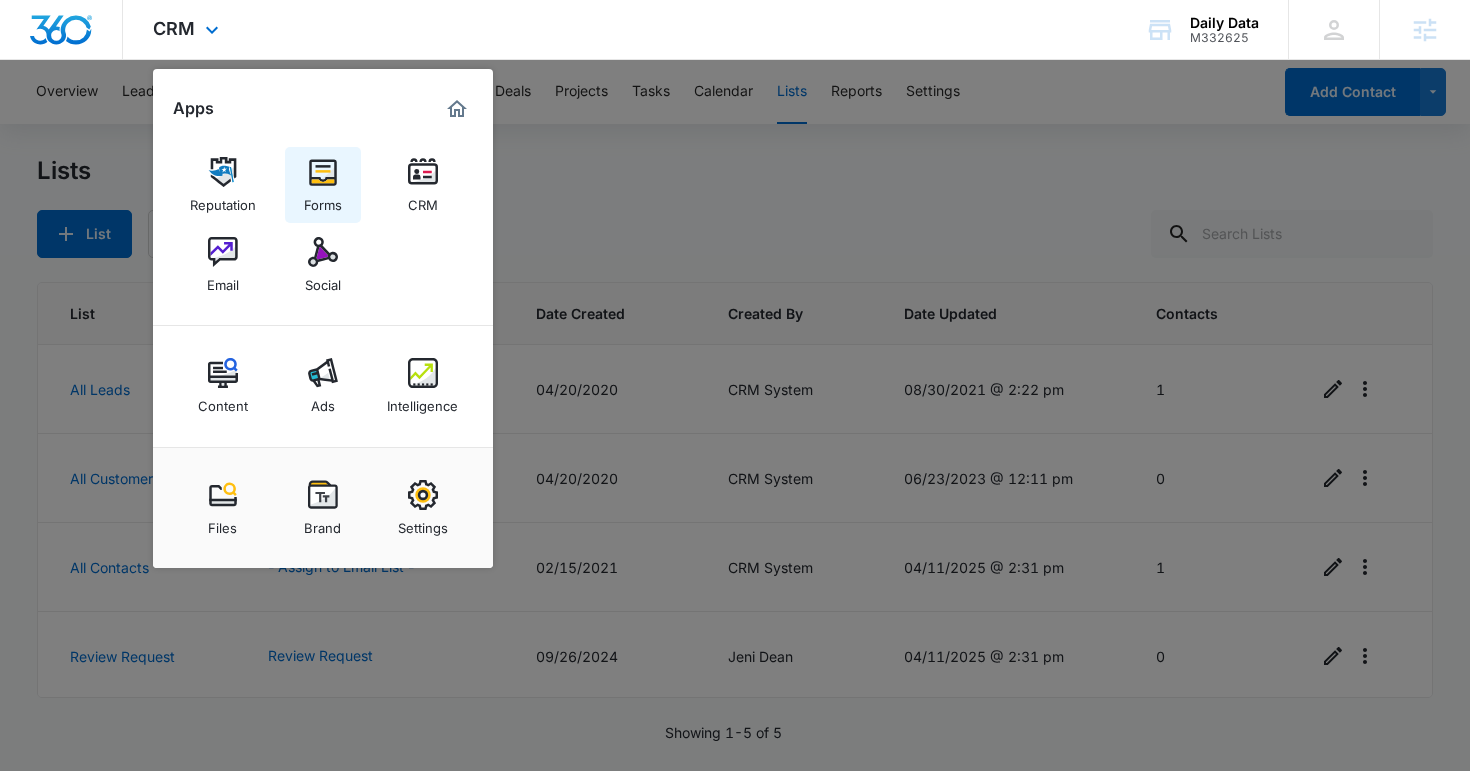 click at bounding box center [323, 172] 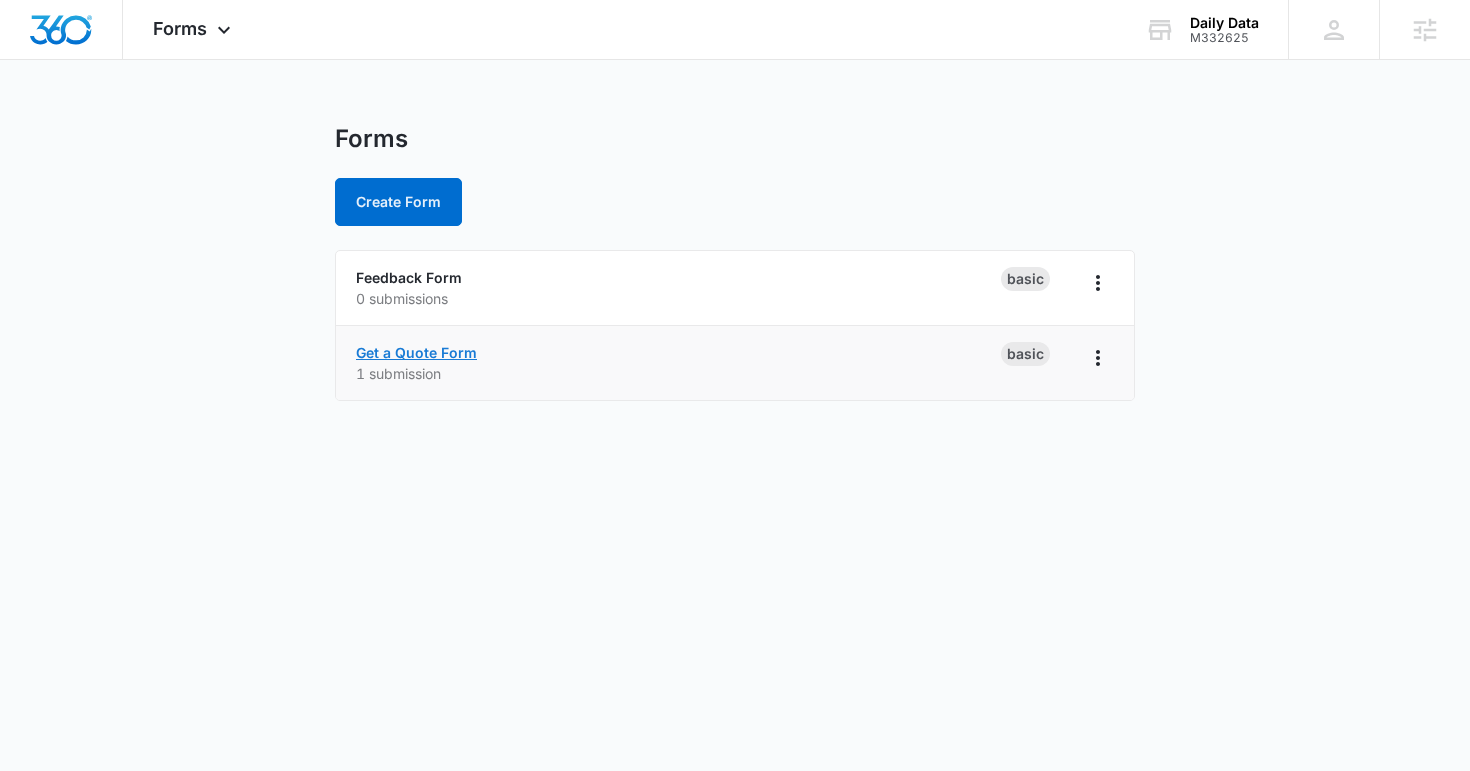 click on "Get a Quote Form" at bounding box center [416, 352] 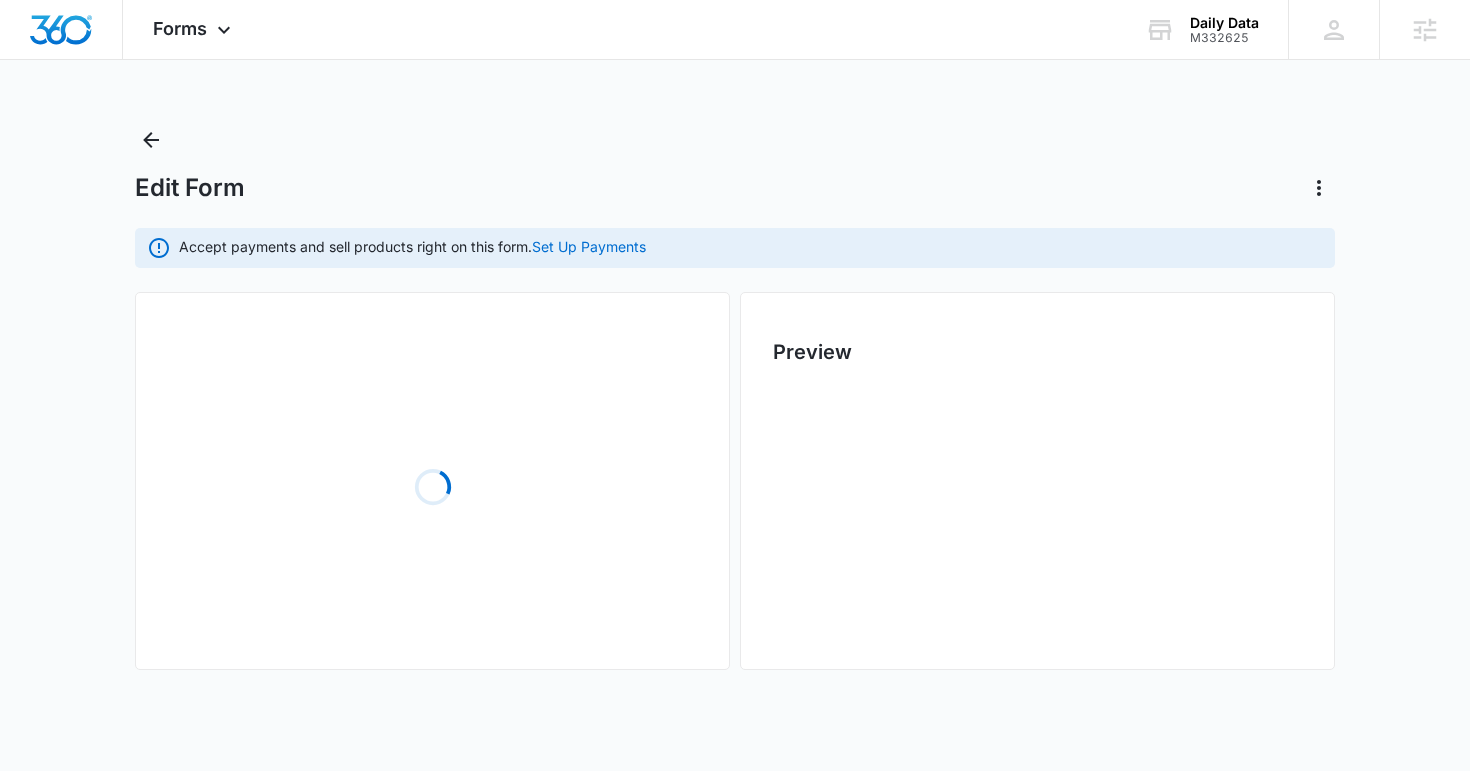 scroll, scrollTop: 0, scrollLeft: 0, axis: both 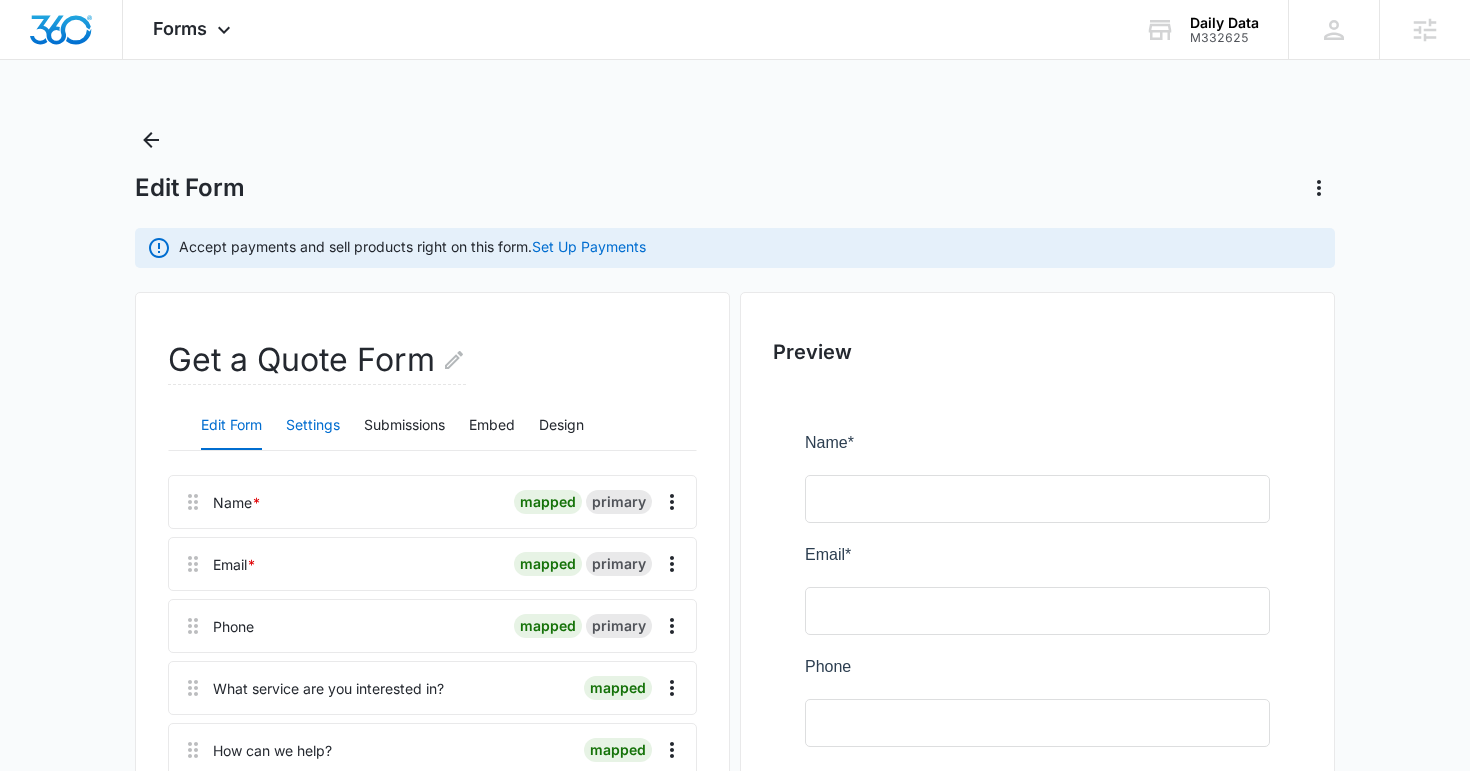 click on "Settings" at bounding box center [313, 426] 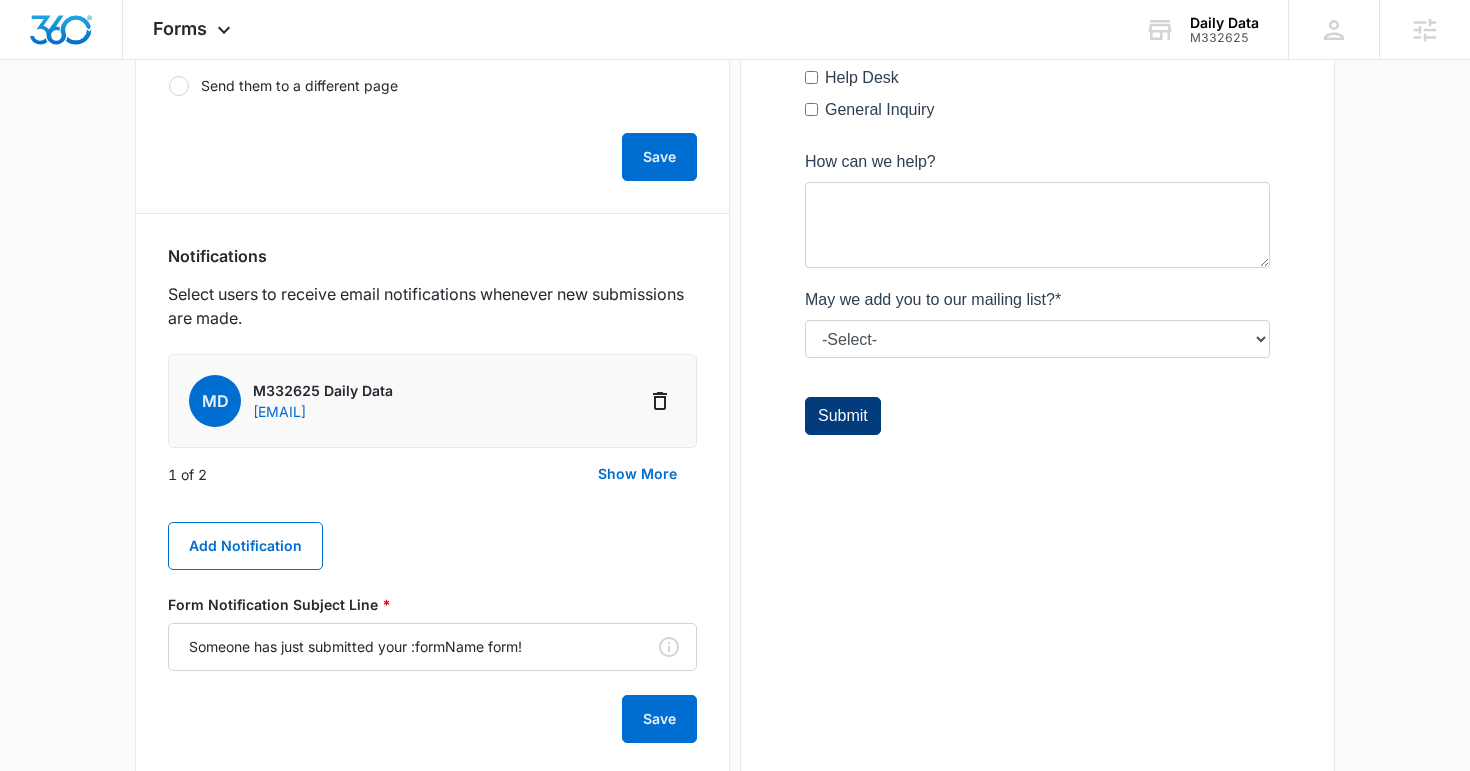 scroll, scrollTop: 1042, scrollLeft: 0, axis: vertical 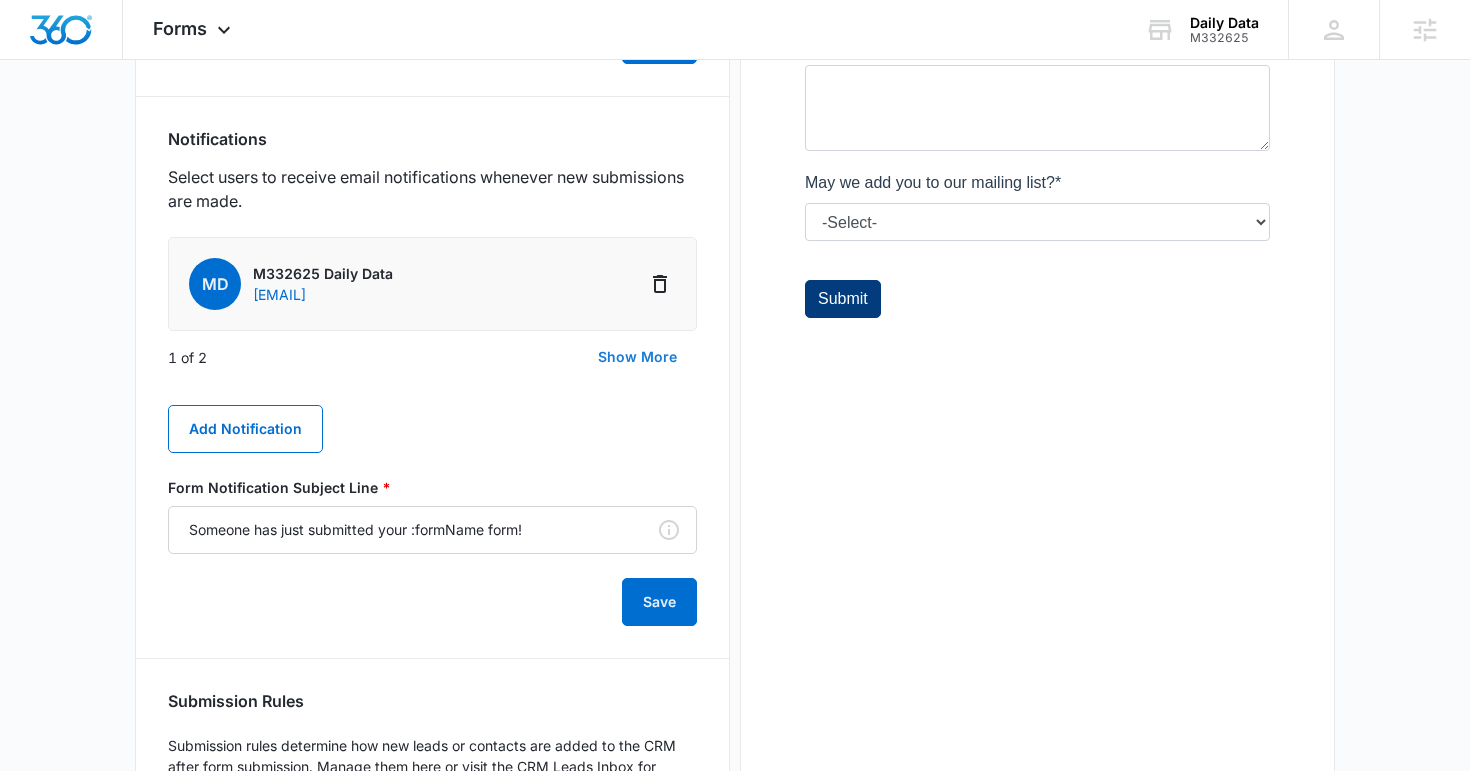 click on "Show More" at bounding box center [637, 357] 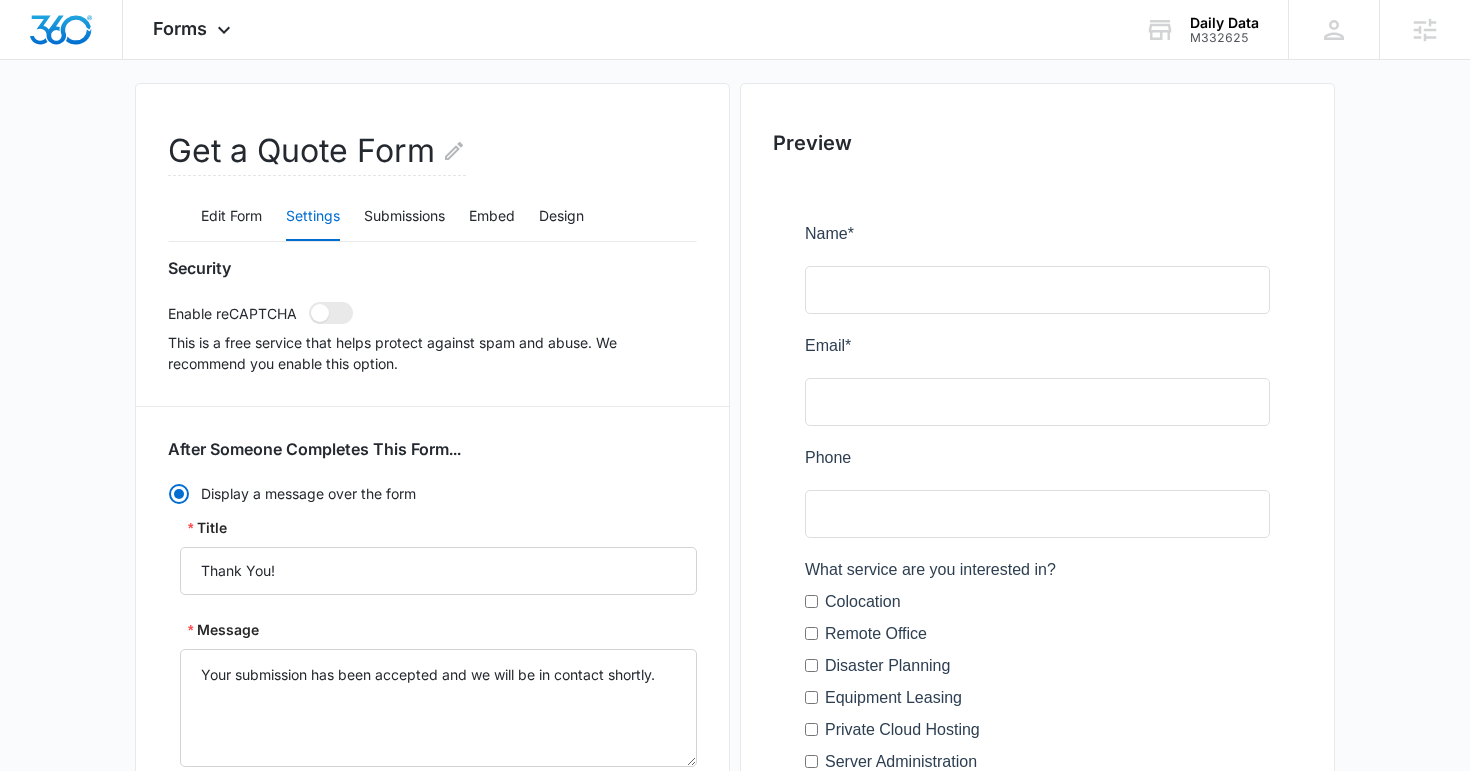 scroll, scrollTop: 0, scrollLeft: 0, axis: both 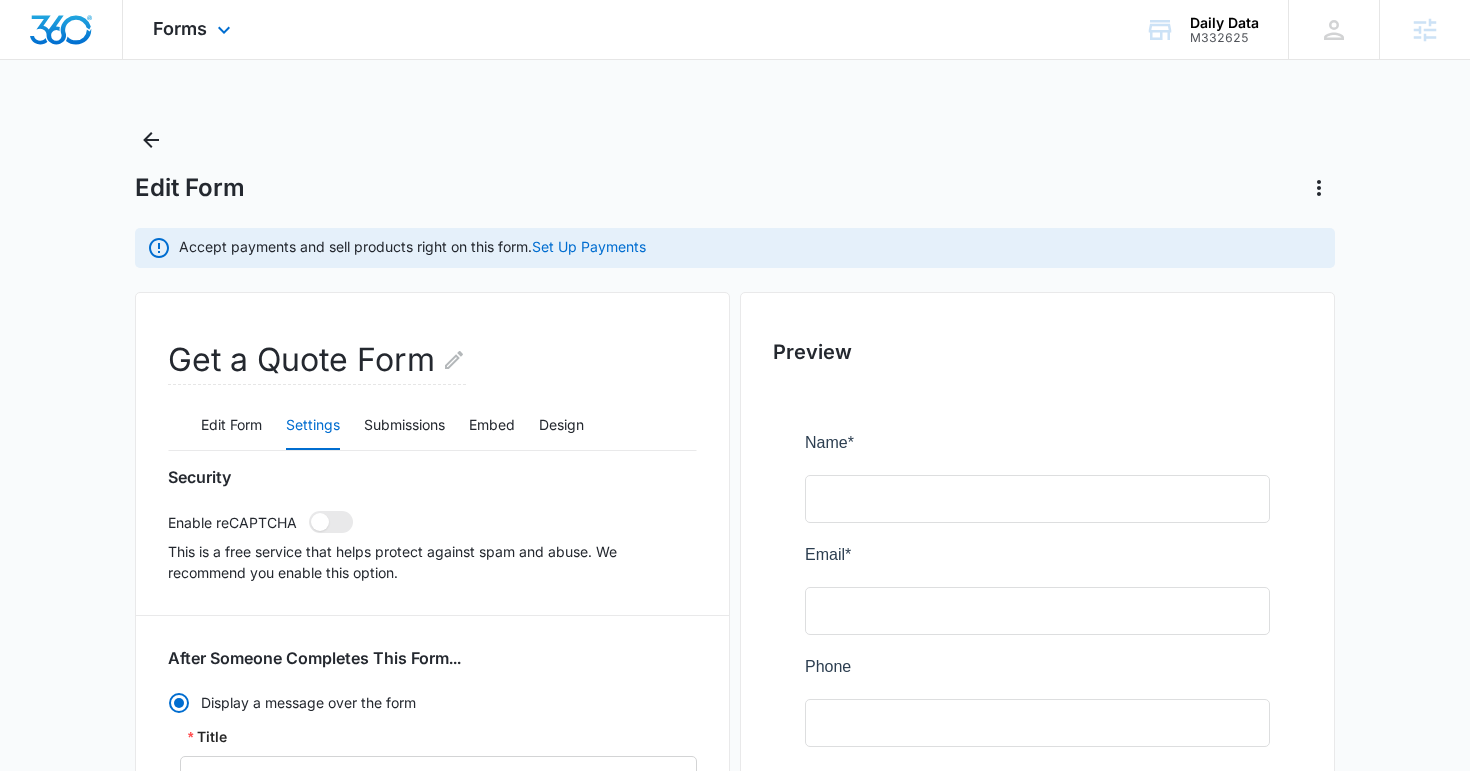 click on "Forms Apps Reputation Forms CRM Email Social Content Ads Intelligence Files Brand Settings" at bounding box center [194, 29] 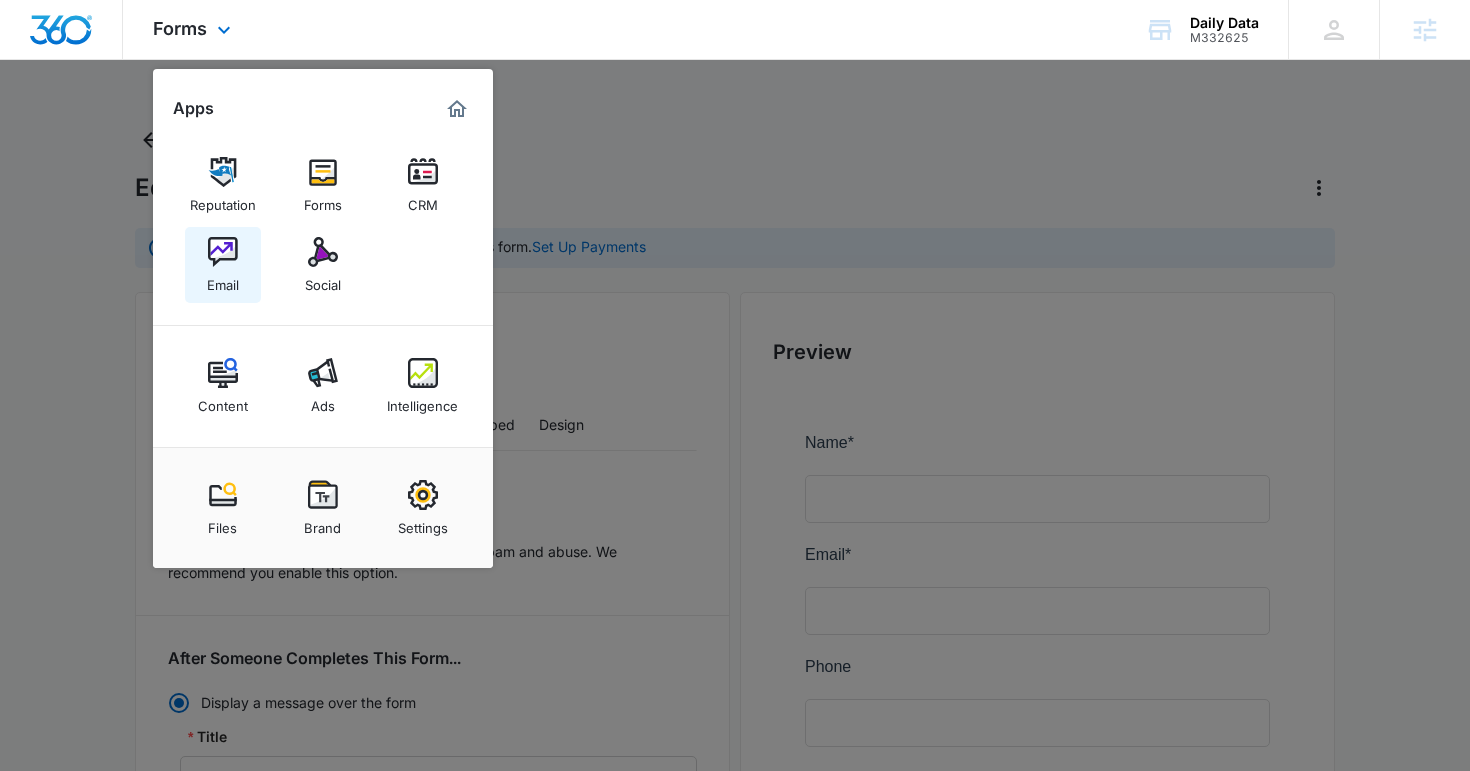 click at bounding box center (223, 252) 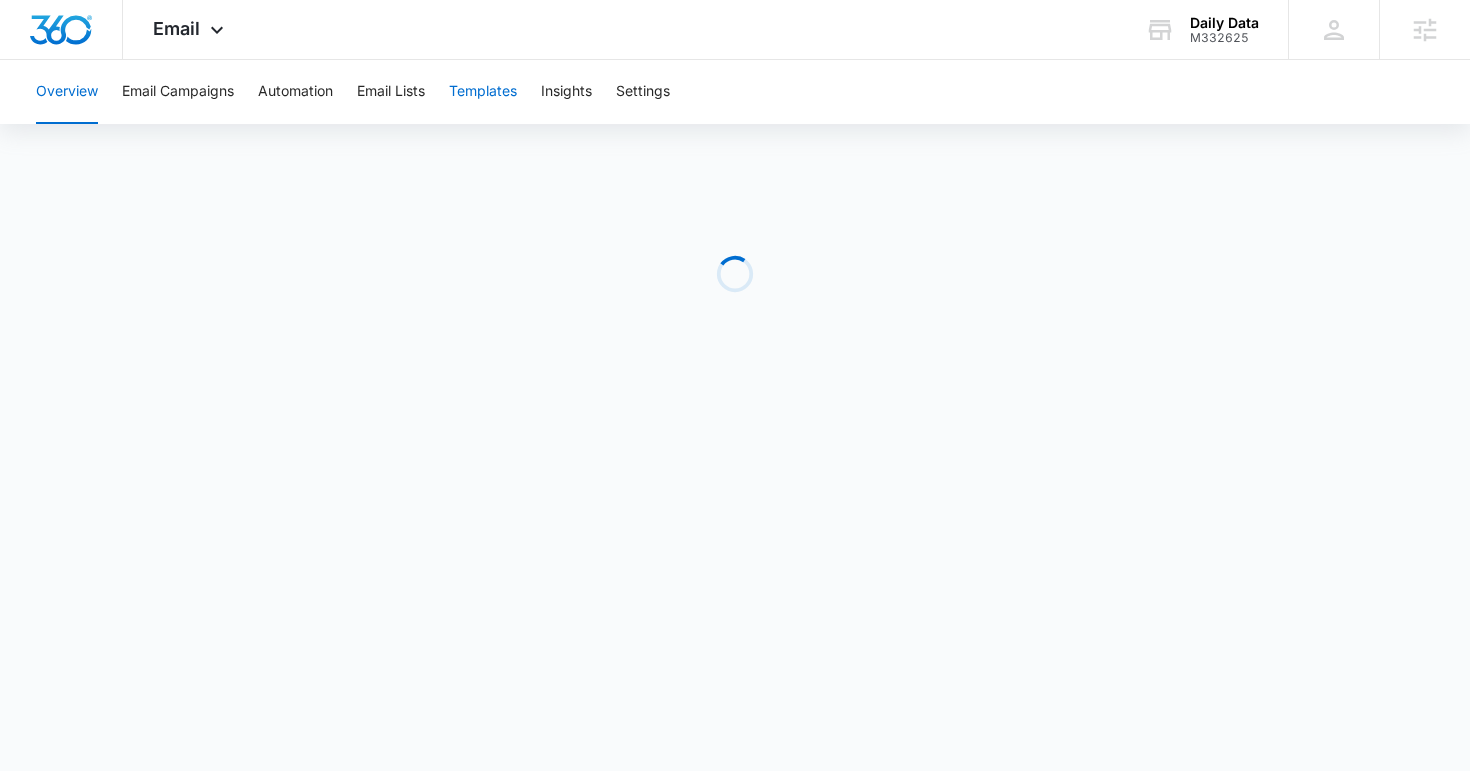 click on "Templates" at bounding box center [483, 92] 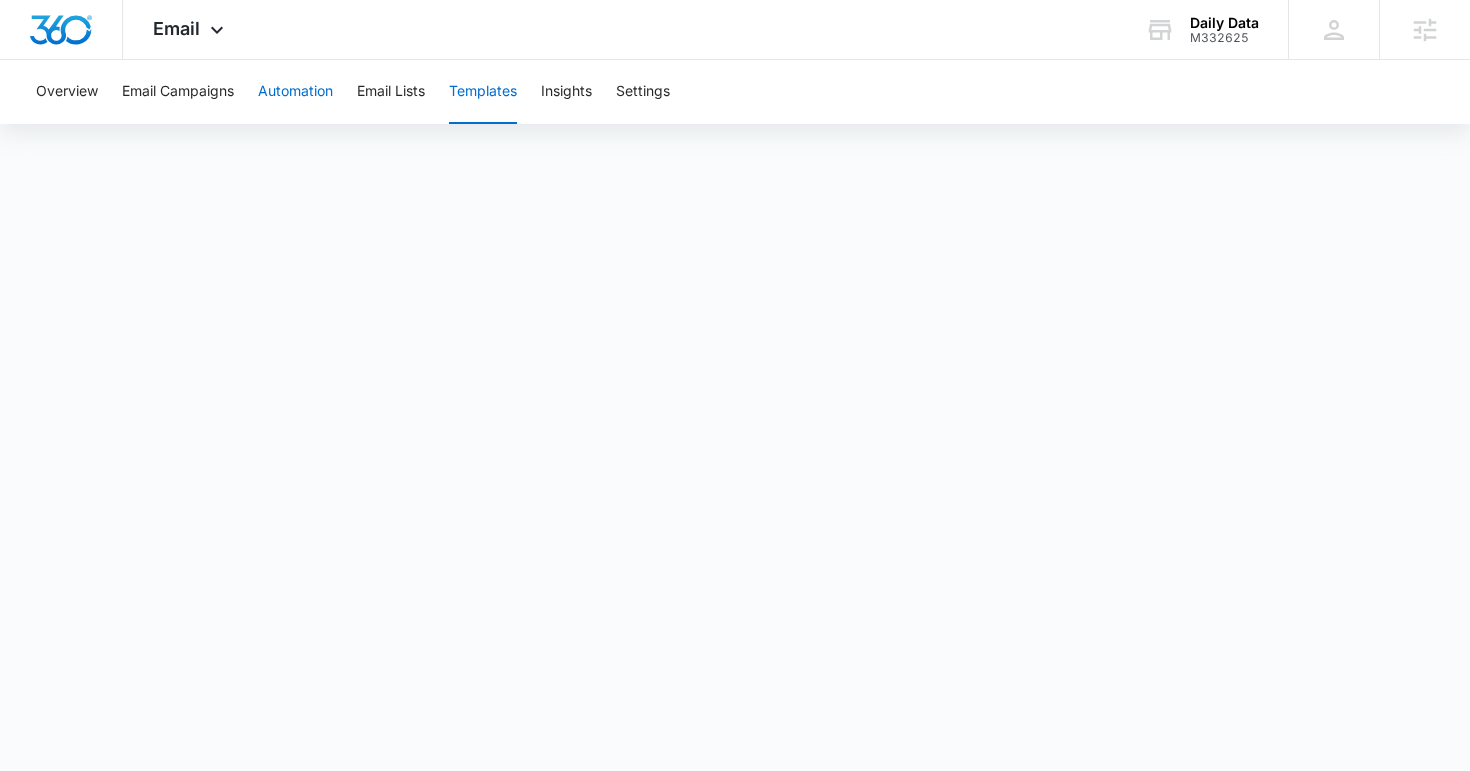 click on "Automation" at bounding box center (295, 92) 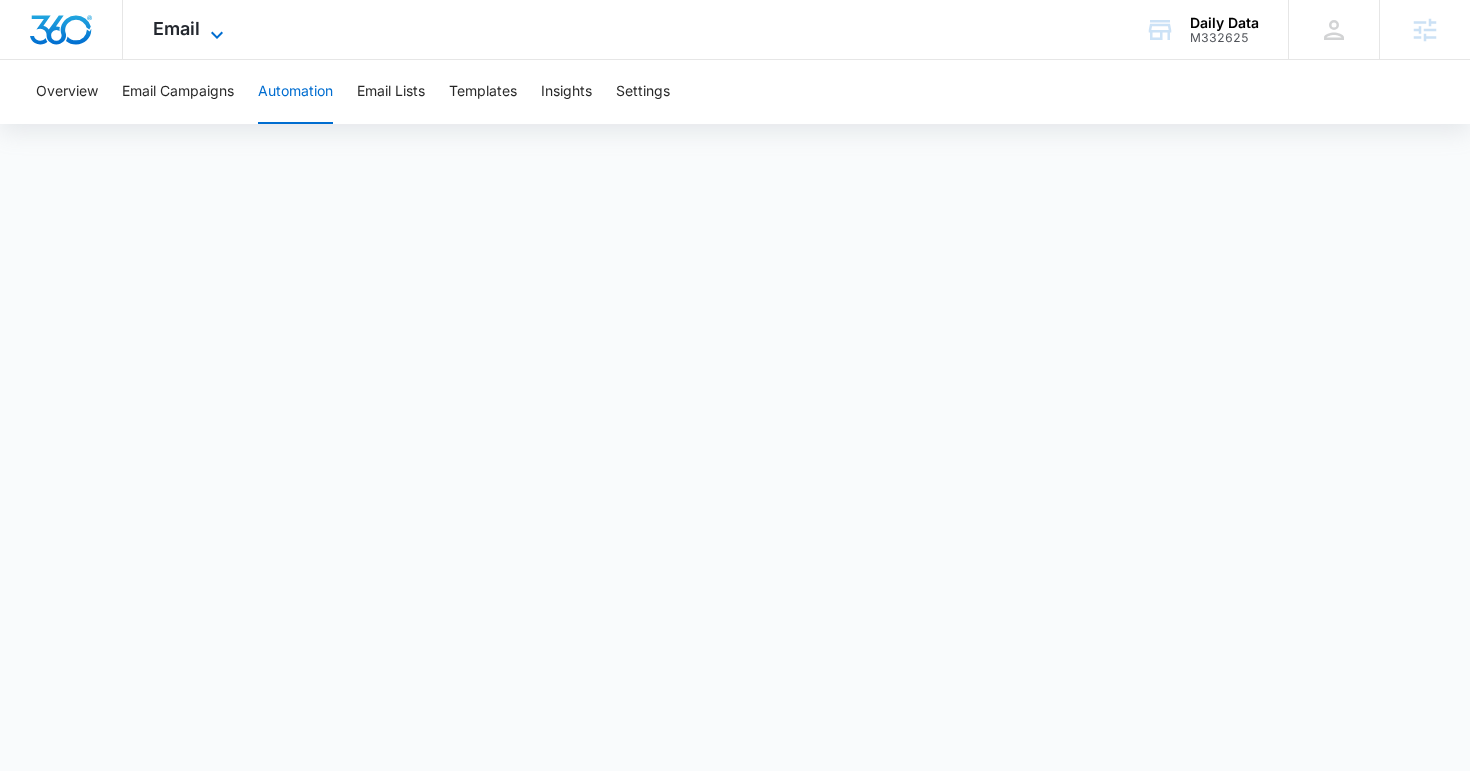 click 